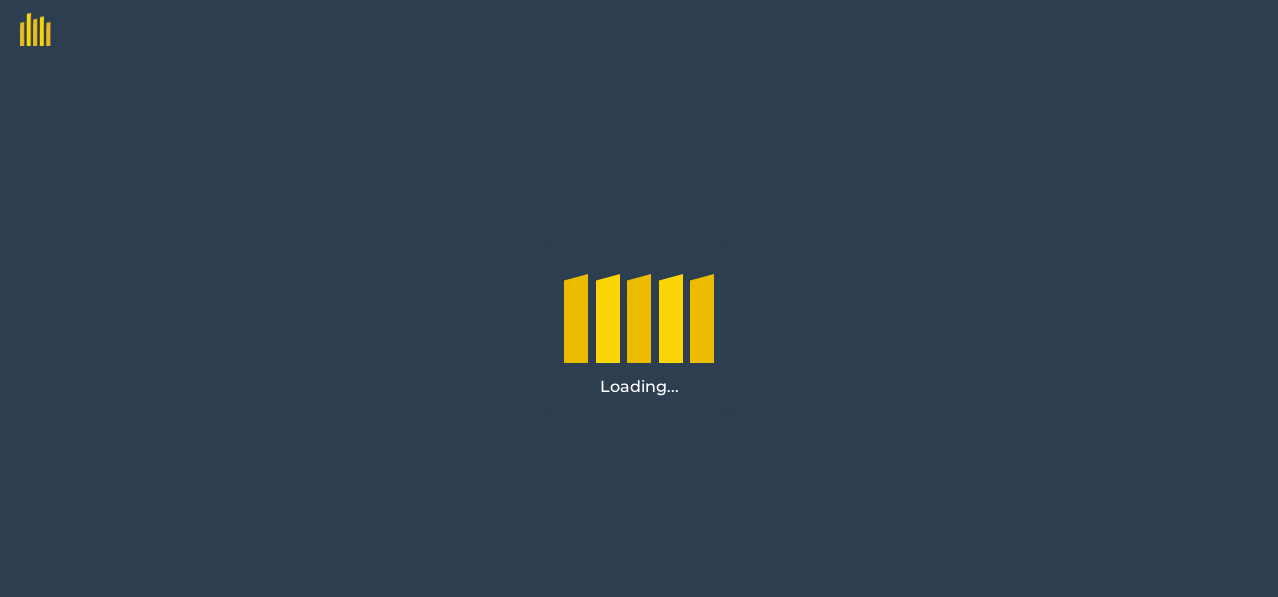 scroll, scrollTop: 0, scrollLeft: 0, axis: both 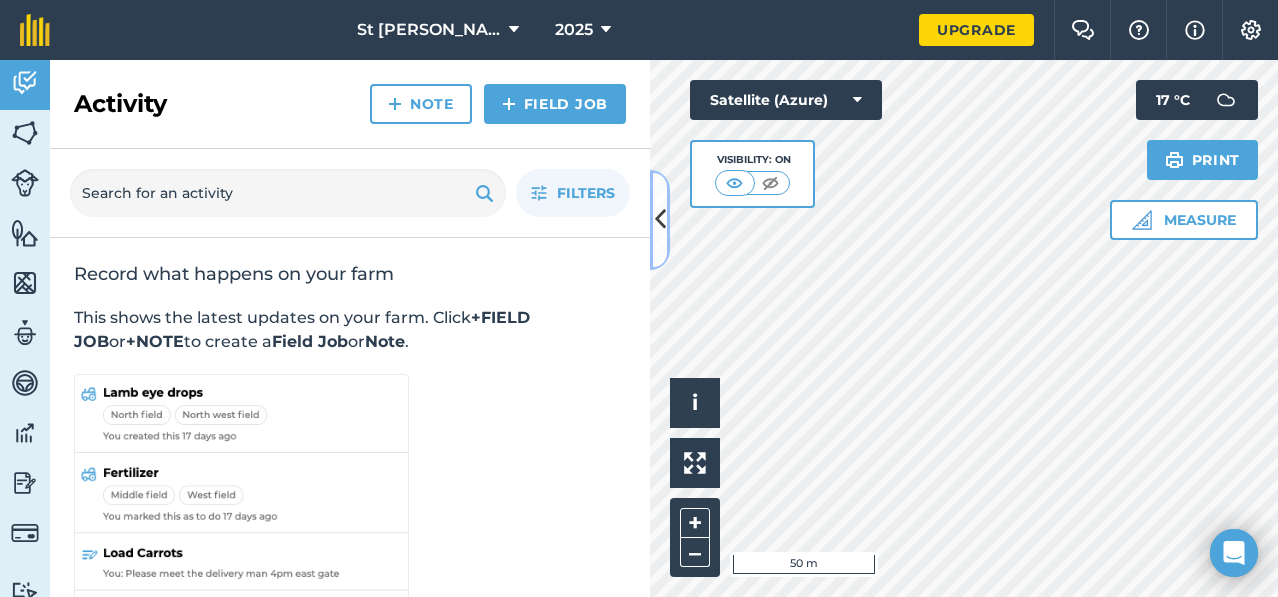 click at bounding box center [660, 220] 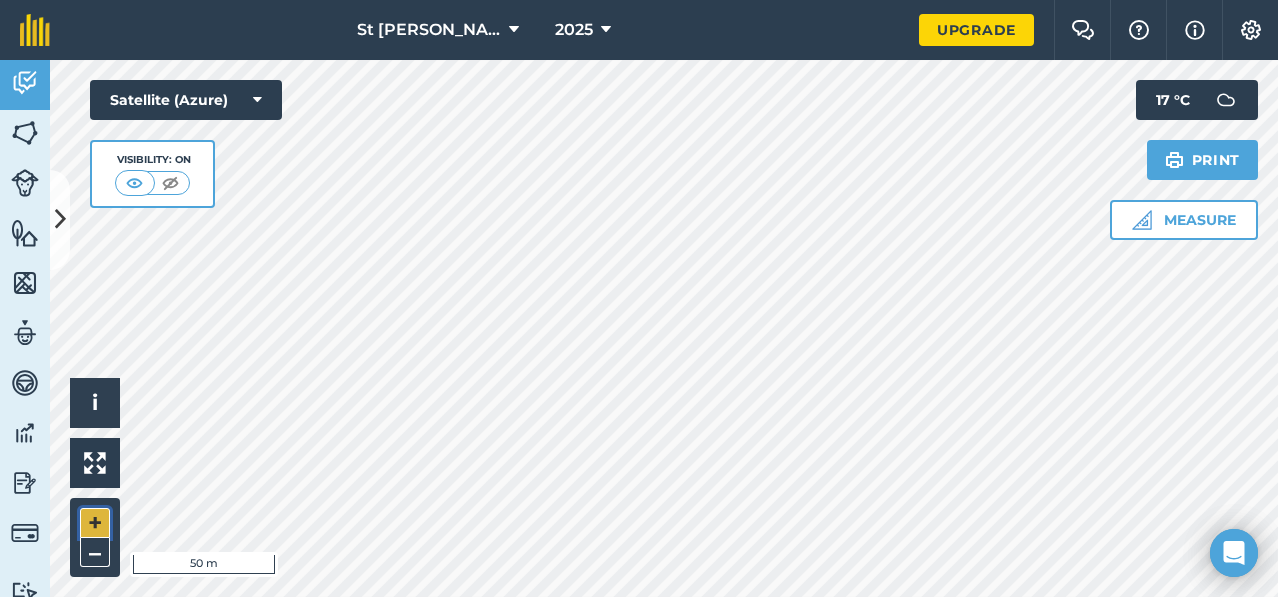 click on "+" at bounding box center (95, 523) 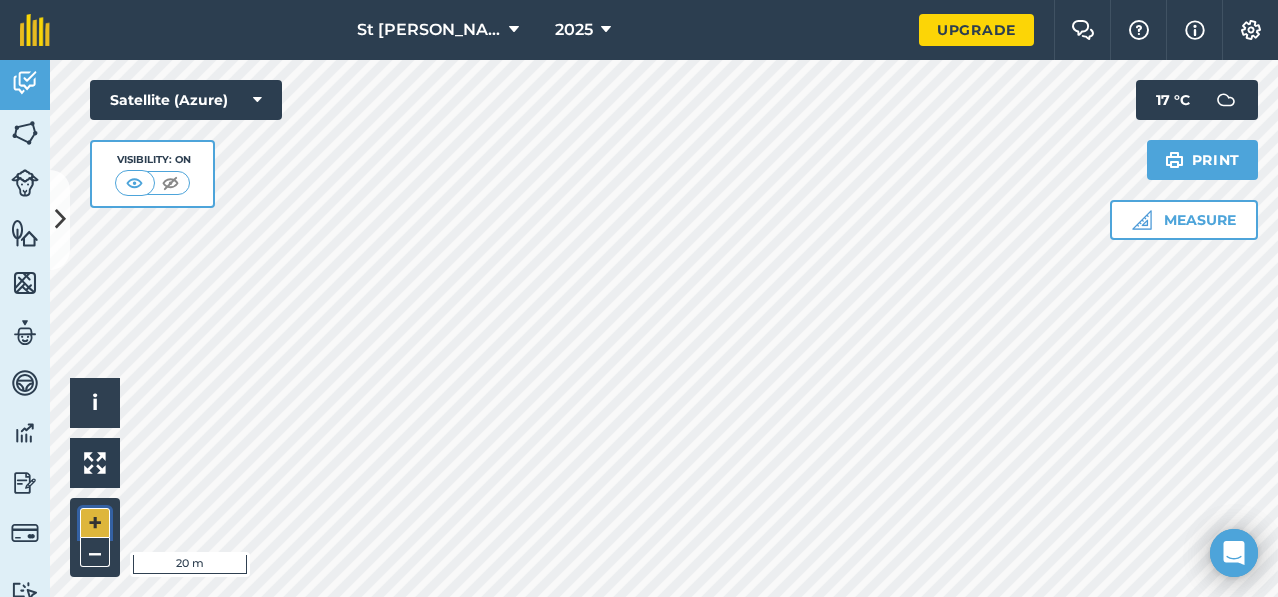 click on "+" at bounding box center [95, 523] 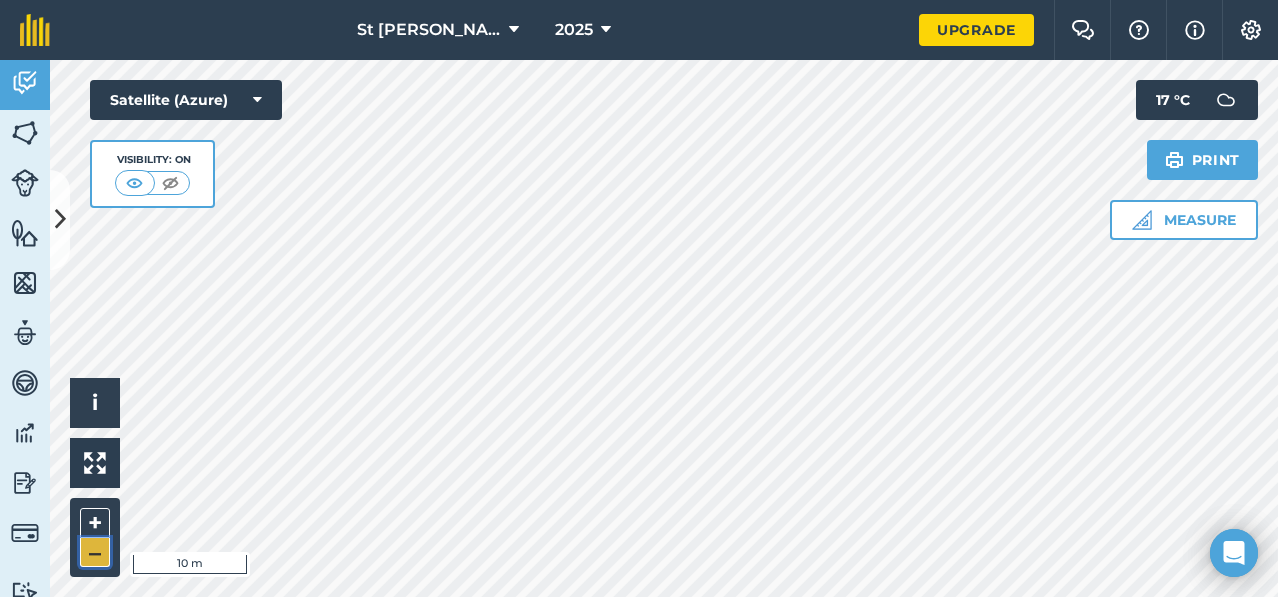click on "–" at bounding box center [95, 552] 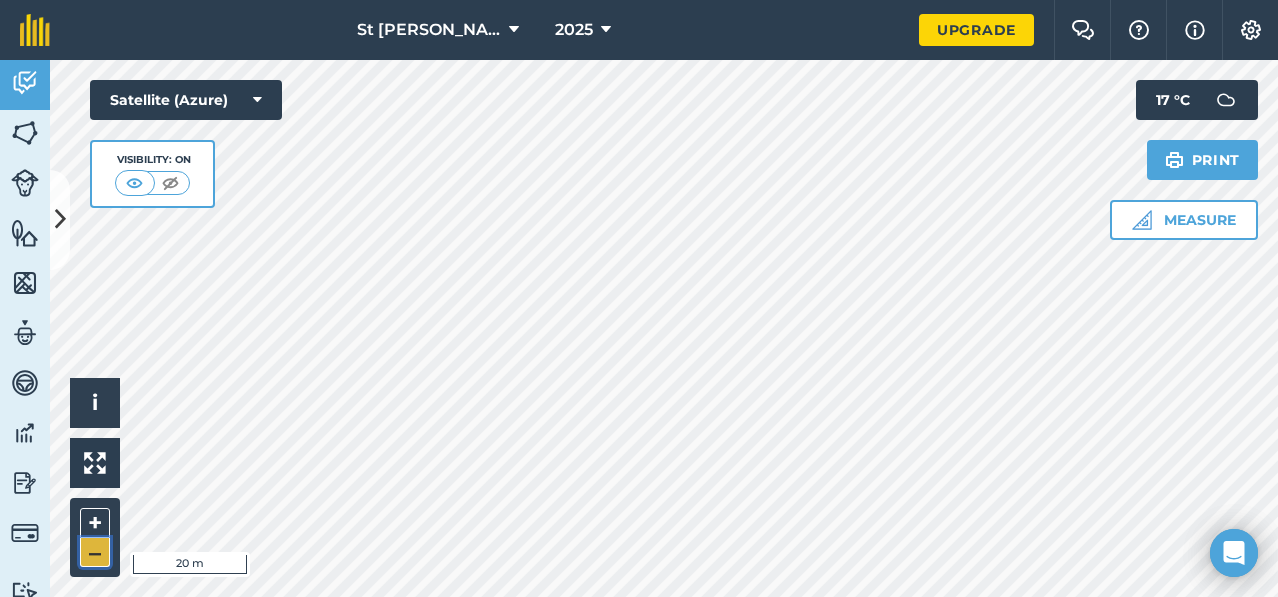 click on "–" at bounding box center [95, 552] 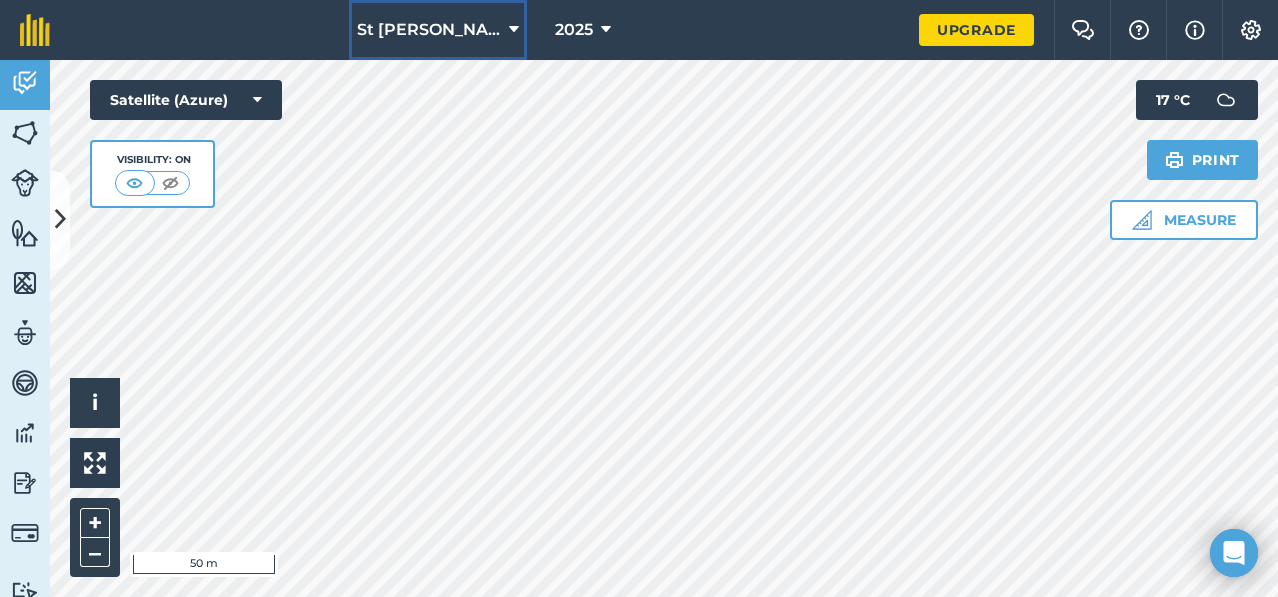 click at bounding box center (514, 30) 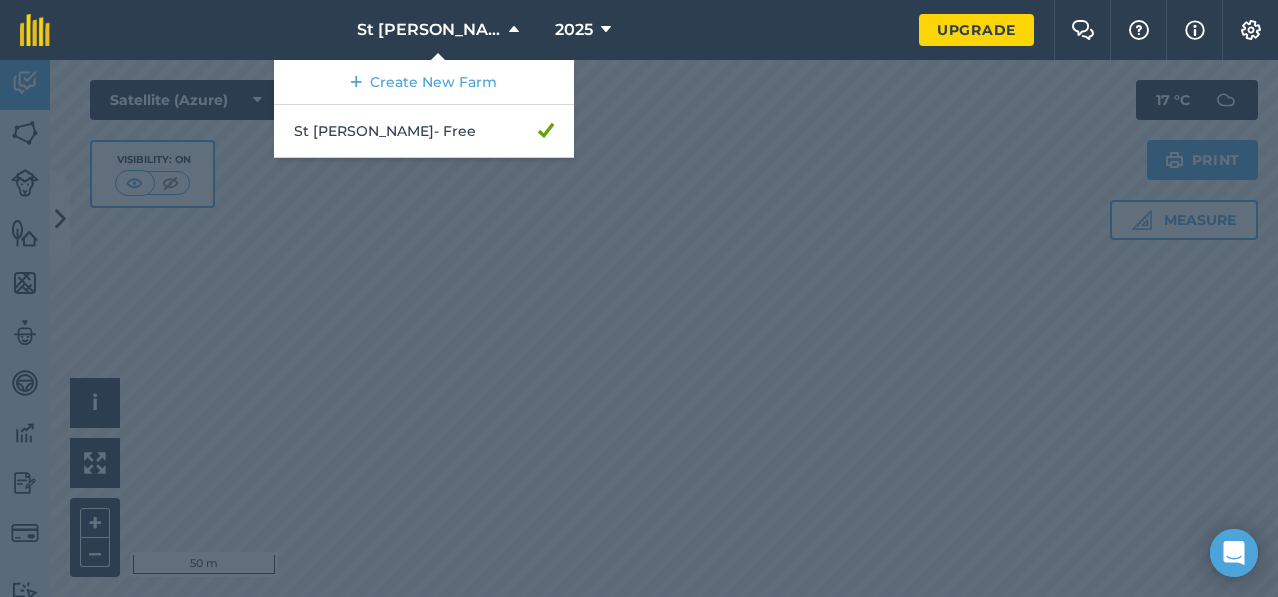 click at bounding box center [639, 328] 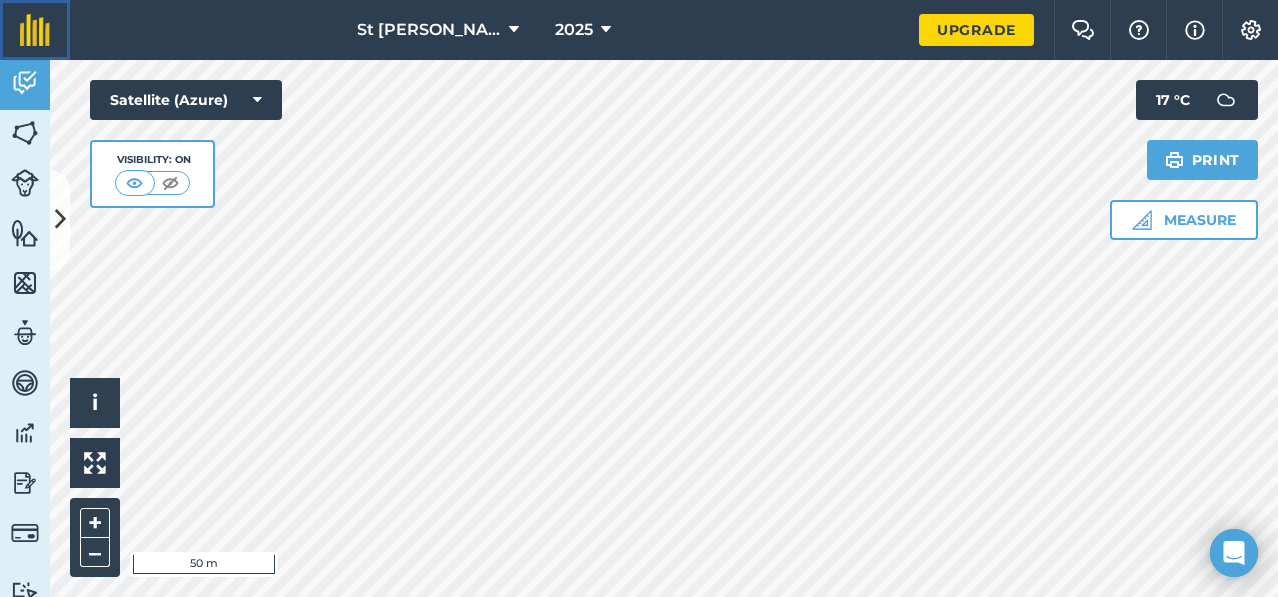 click at bounding box center [35, 30] 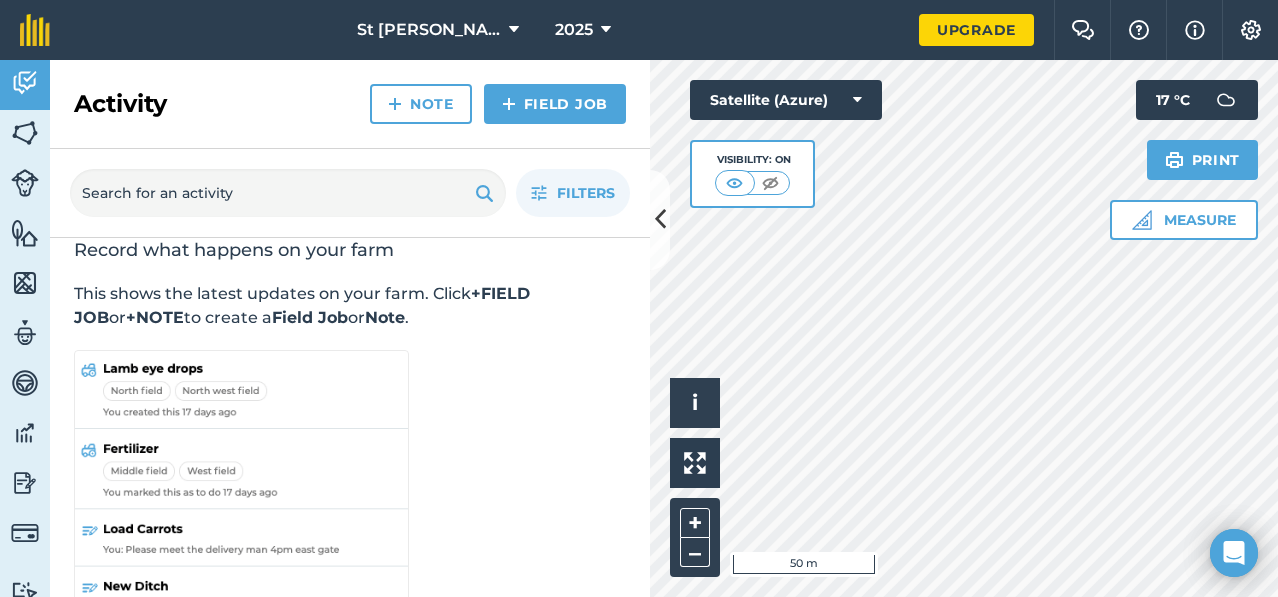 scroll, scrollTop: 95, scrollLeft: 0, axis: vertical 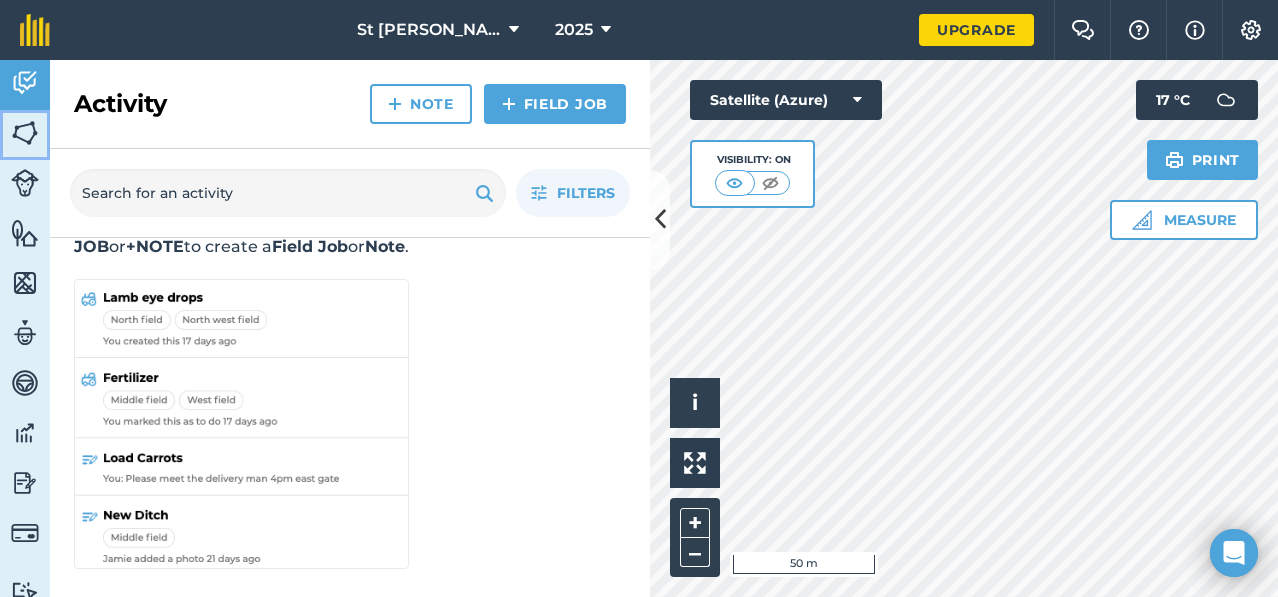 click at bounding box center (25, 133) 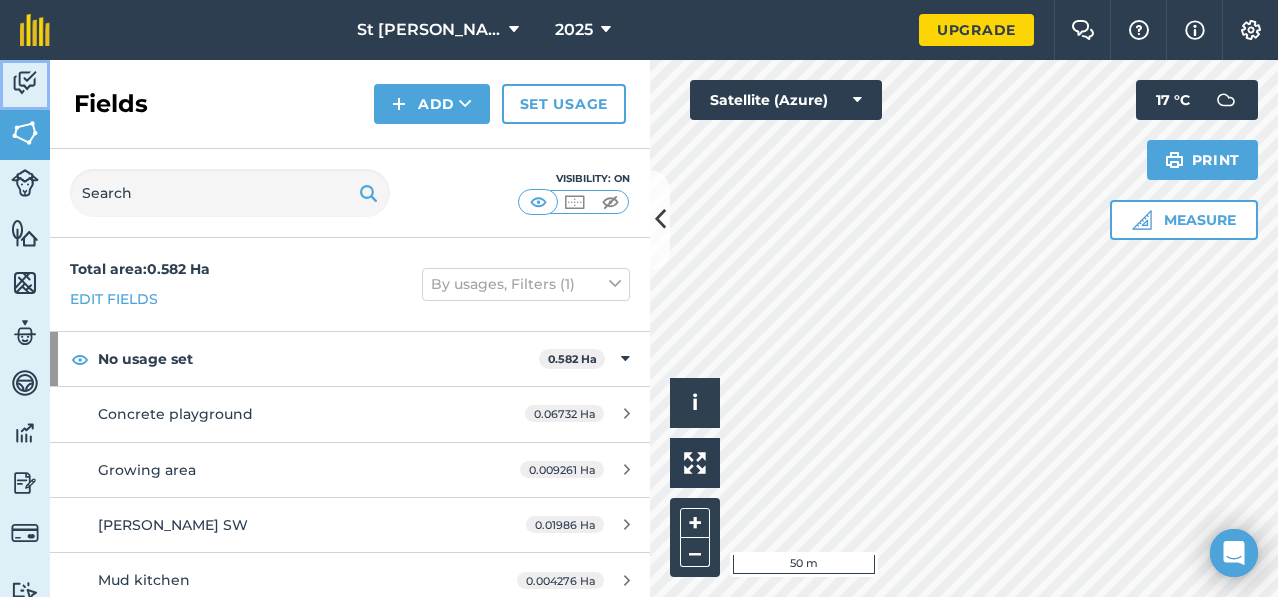 click at bounding box center [25, 83] 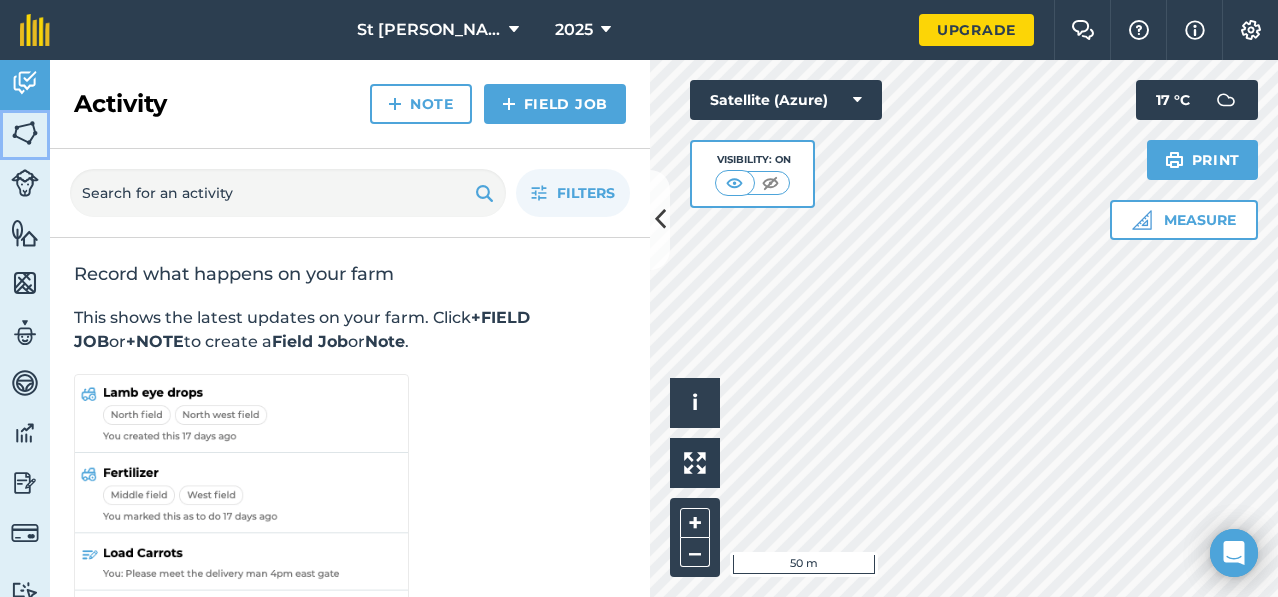 click at bounding box center (25, 133) 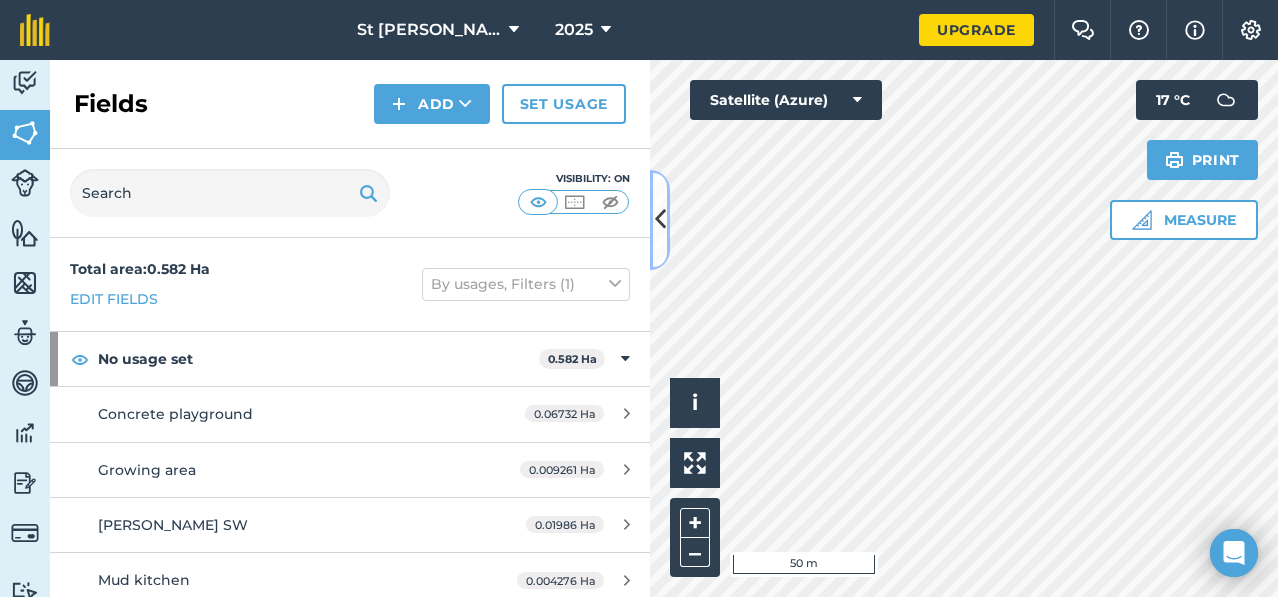 click at bounding box center [660, 219] 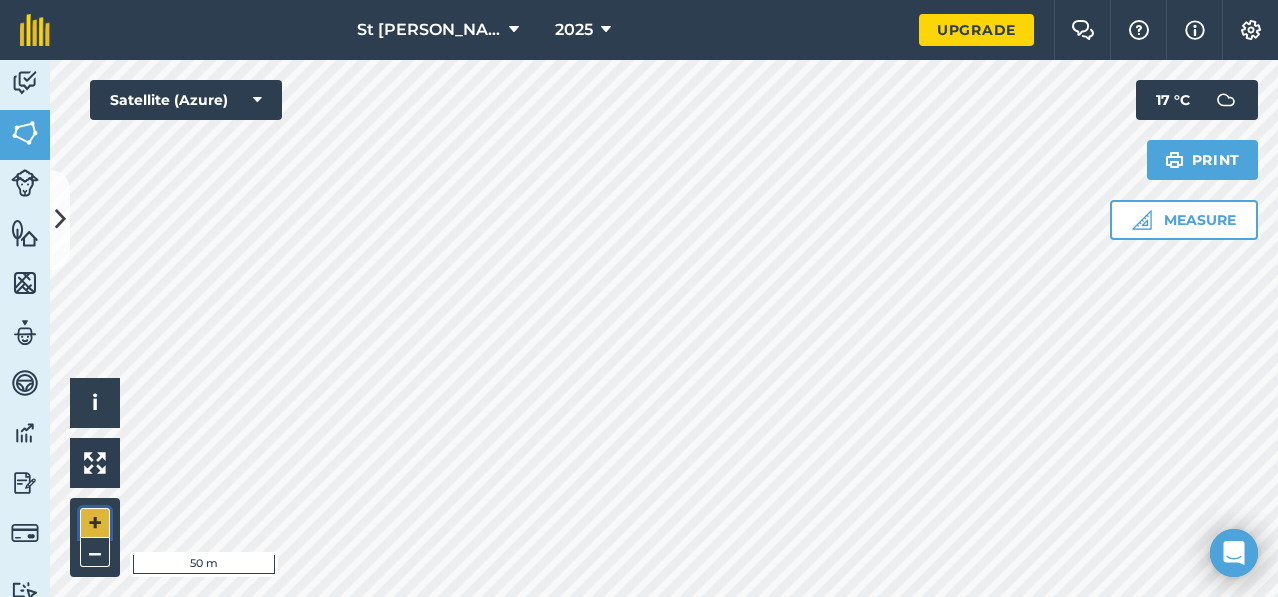 click on "+" at bounding box center (95, 523) 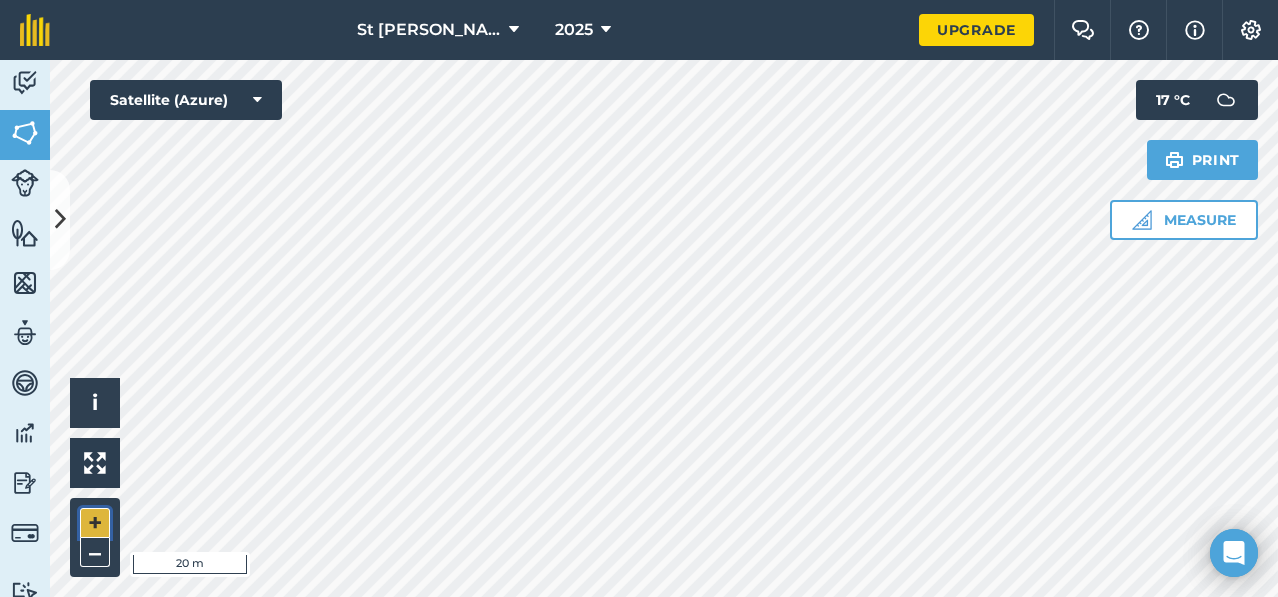 click on "+" at bounding box center [95, 523] 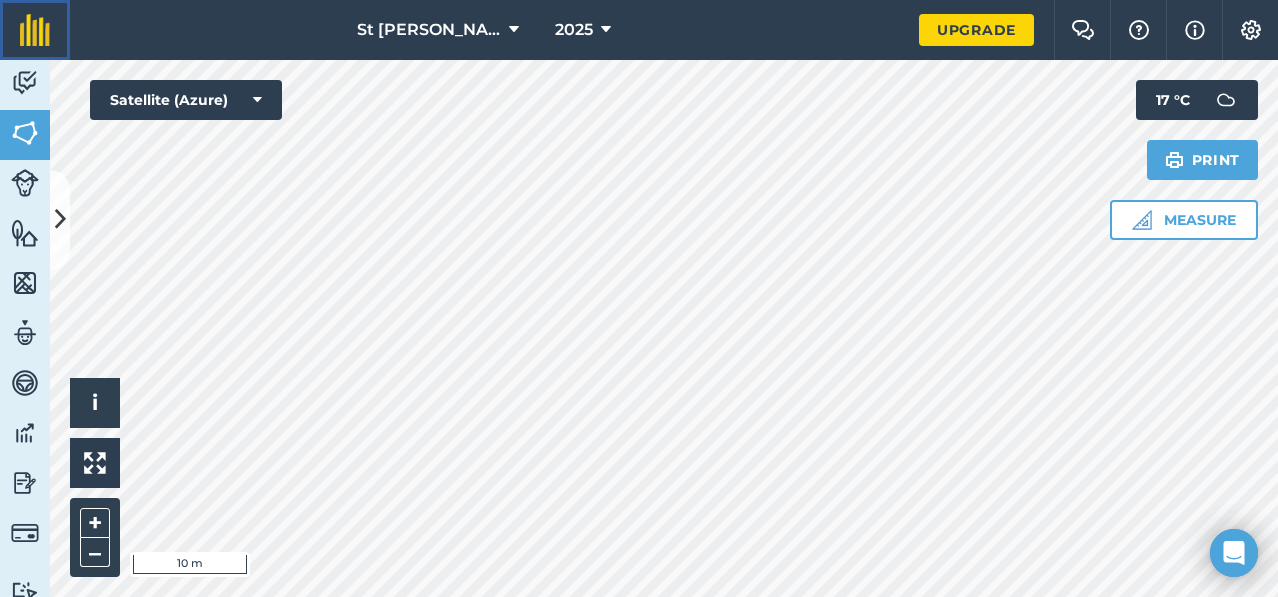 click at bounding box center [35, 30] 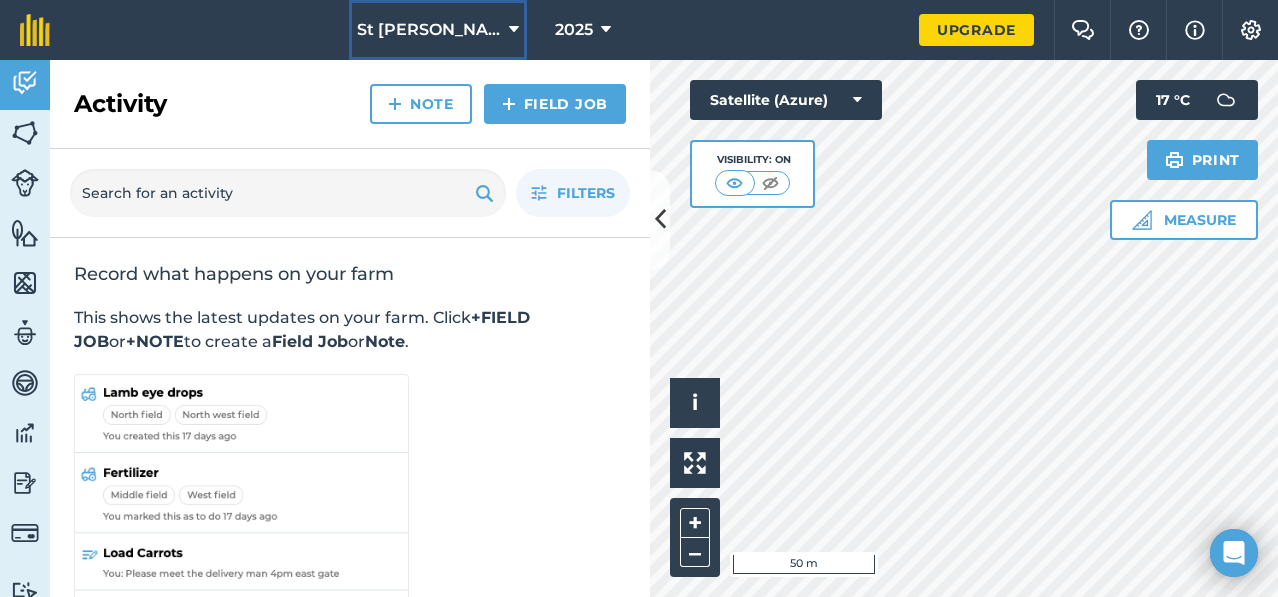 click on "St Oswald’s" at bounding box center [429, 30] 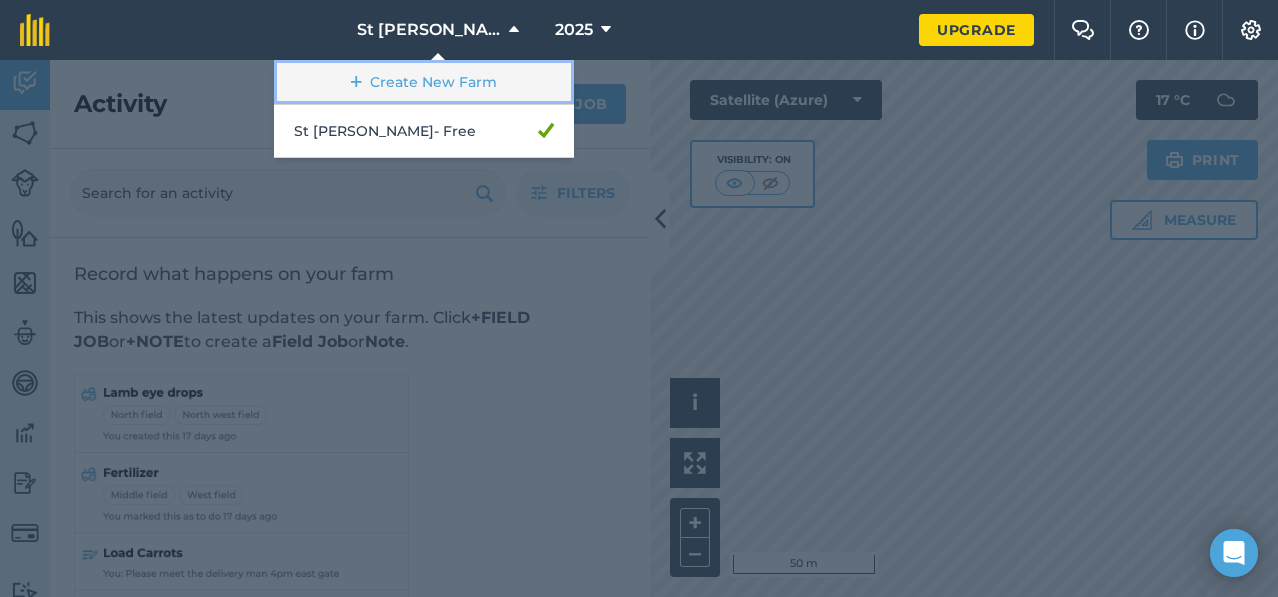 click on "Create New Farm" at bounding box center [424, 82] 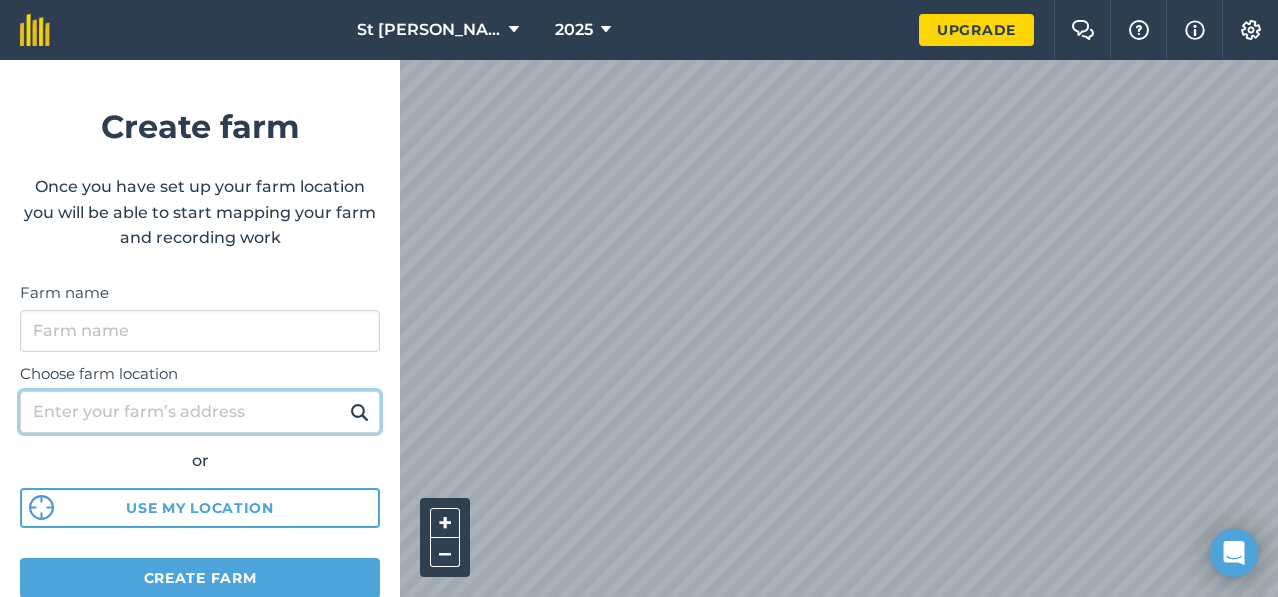 click on "Choose farm location" at bounding box center (200, 412) 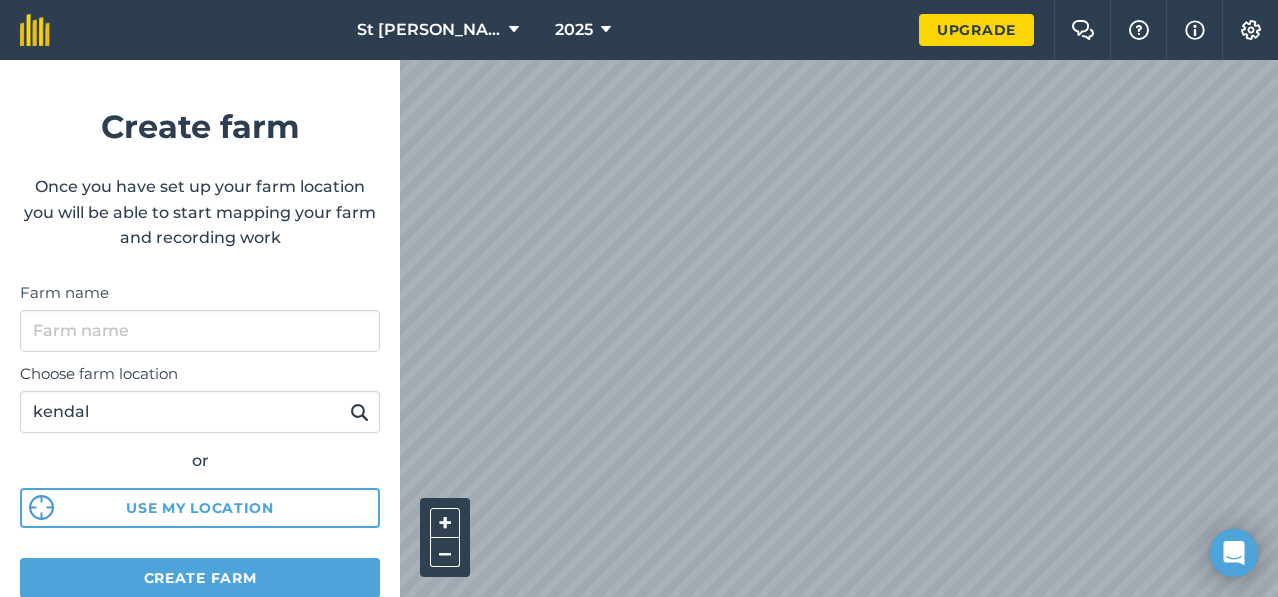 click at bounding box center (359, 412) 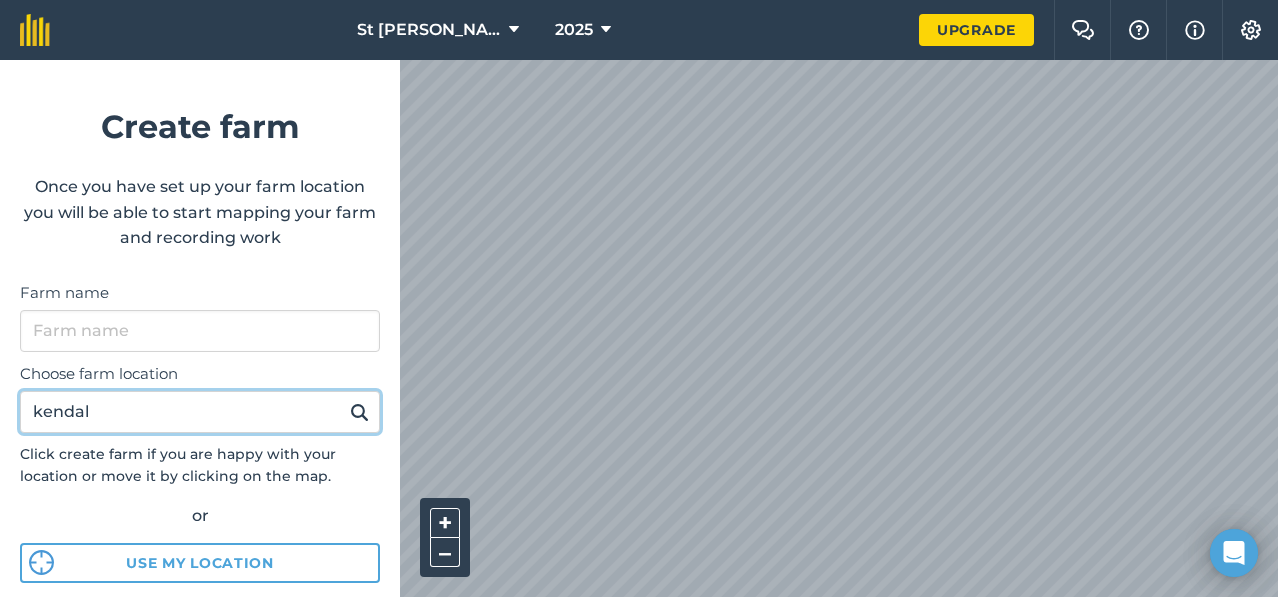 drag, startPoint x: 118, startPoint y: 413, endPoint x: 4, endPoint y: 413, distance: 114 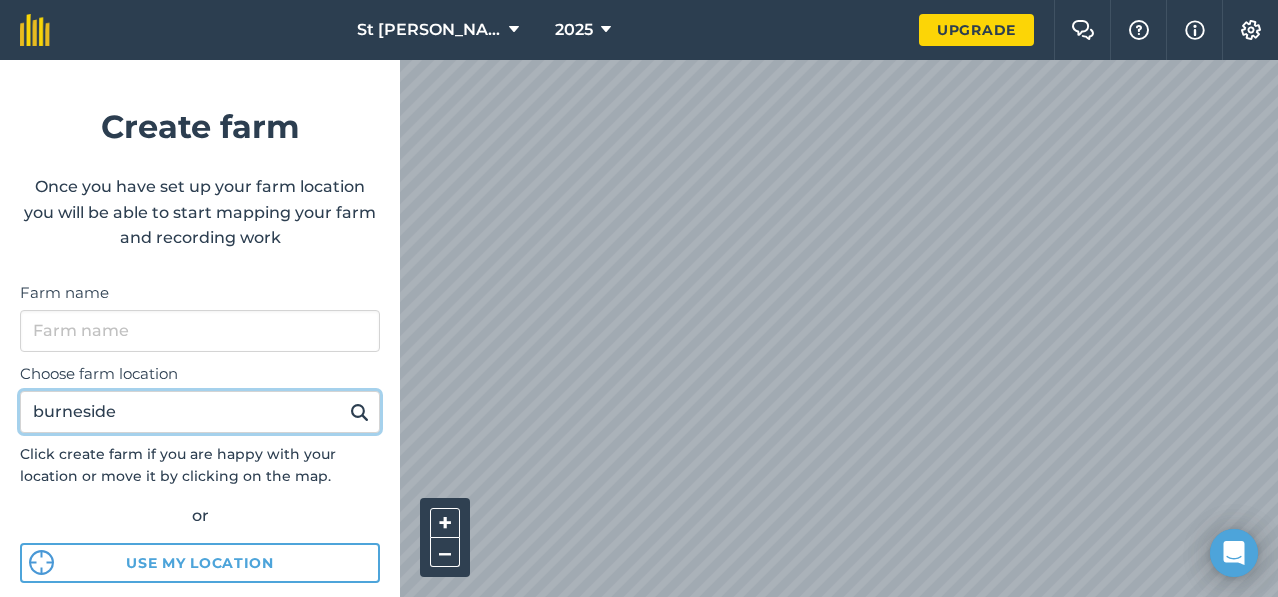 type on "burneside" 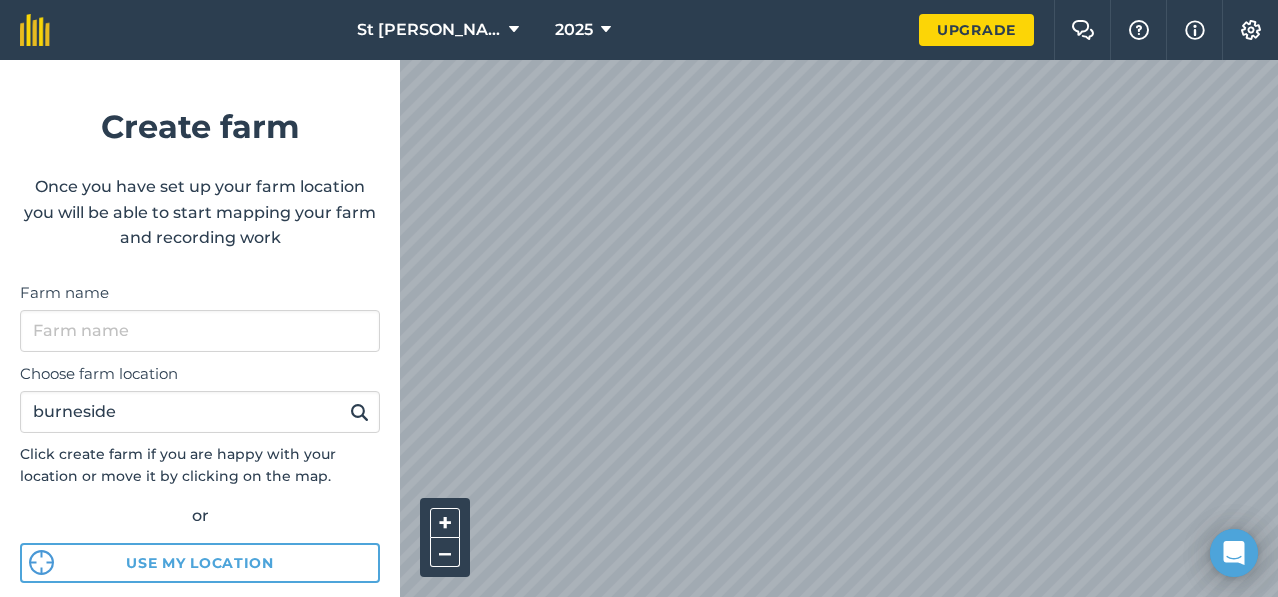 click at bounding box center [359, 412] 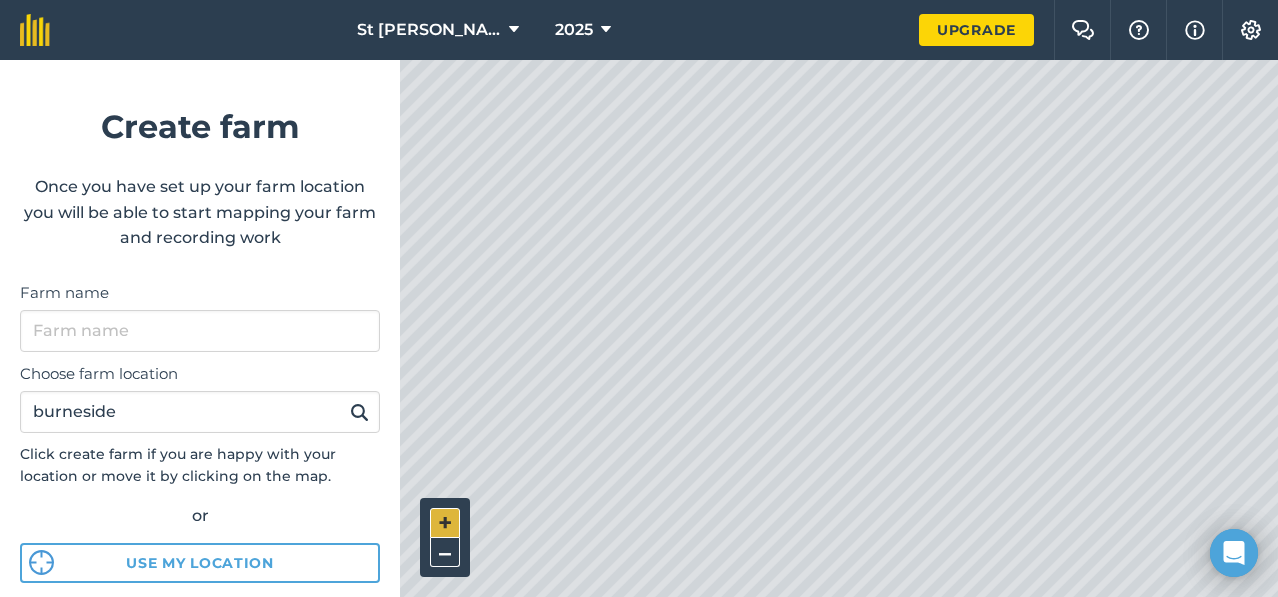 click on "+" at bounding box center [445, 523] 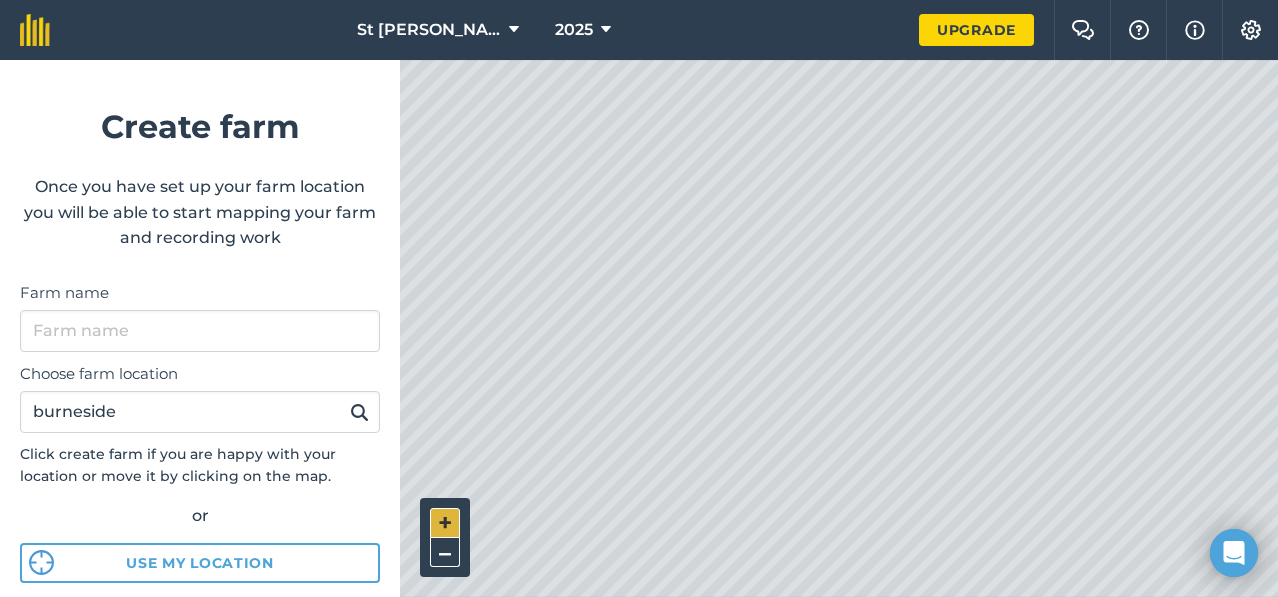 click on "+" at bounding box center [445, 523] 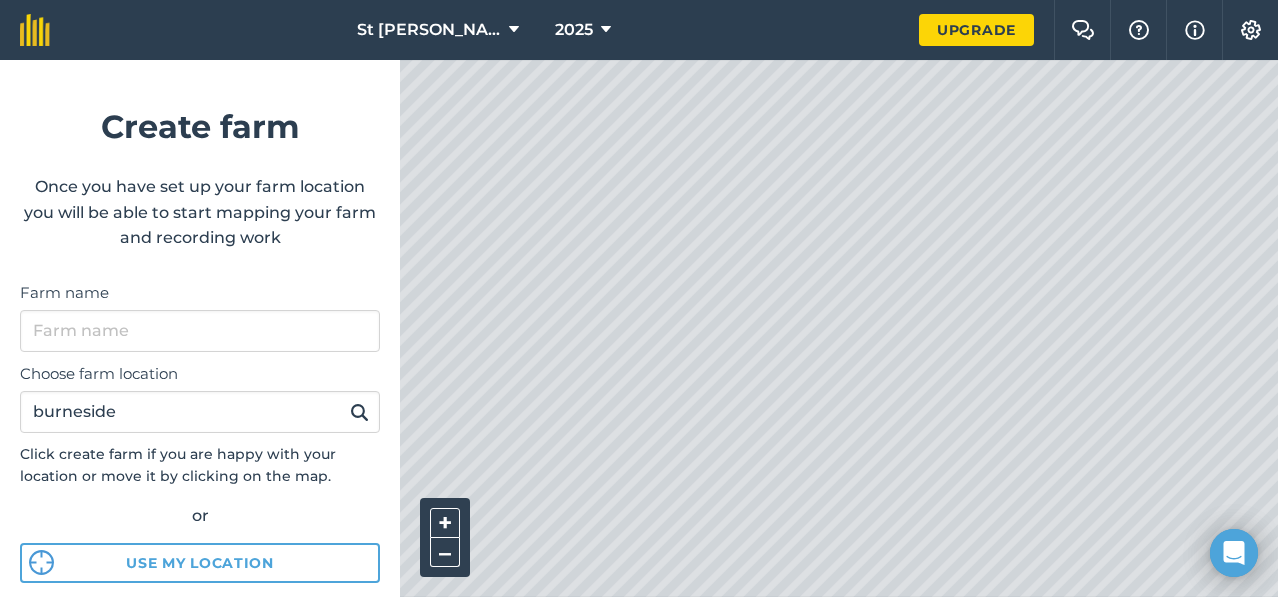 click on "St Oswald’s 2025 Upgrade Farm Chat Help Info Settings Create farm Once you have set up your farm location you will be able to start mapping your farm and recording work Farm name Choose farm location burneside Click create farm if you are happy with your location or move it by clicking on the map. or   Use my location Create farm Tip After you set up location you can upload your farm boundaries Just go to  Settings > Connections + – Satellite (Azure)" at bounding box center [639, 30] 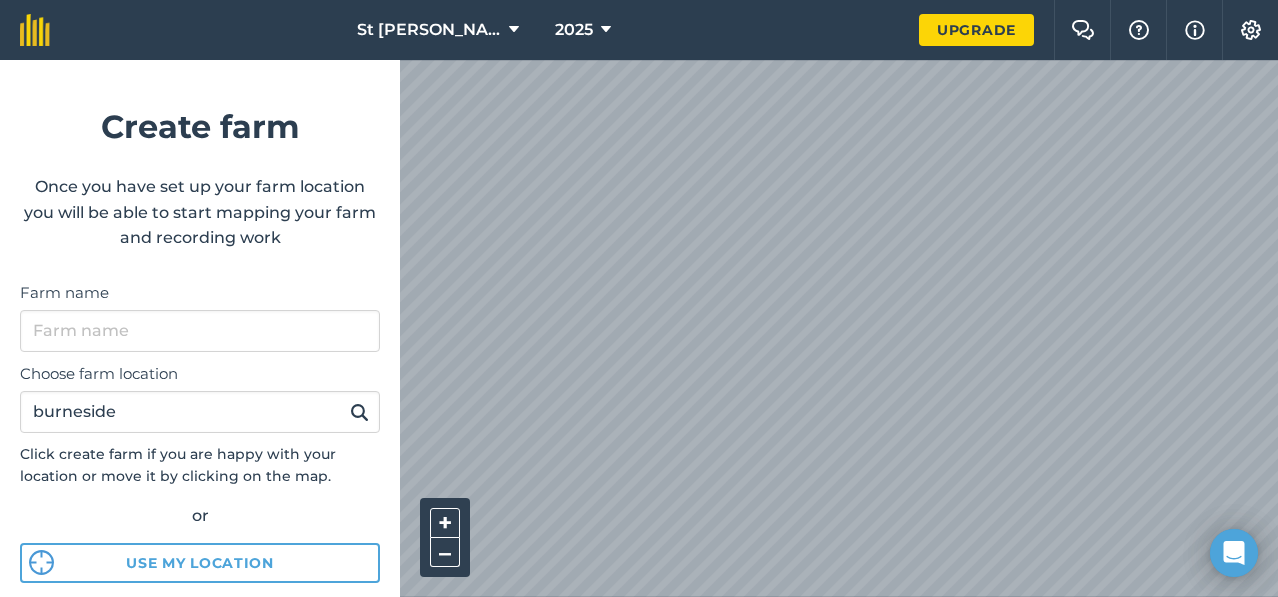 click on "St Oswald’s 2025 Upgrade Farm Chat Help Info Settings Create farm Once you have set up your farm location you will be able to start mapping your farm and recording work Farm name Choose farm location burneside Click create farm if you are happy with your location or move it by clicking on the map. or   Use my location Create farm Tip After you set up location you can upload your farm boundaries Just go to  Settings > Connections + – Satellite (Azure)" at bounding box center (639, 298) 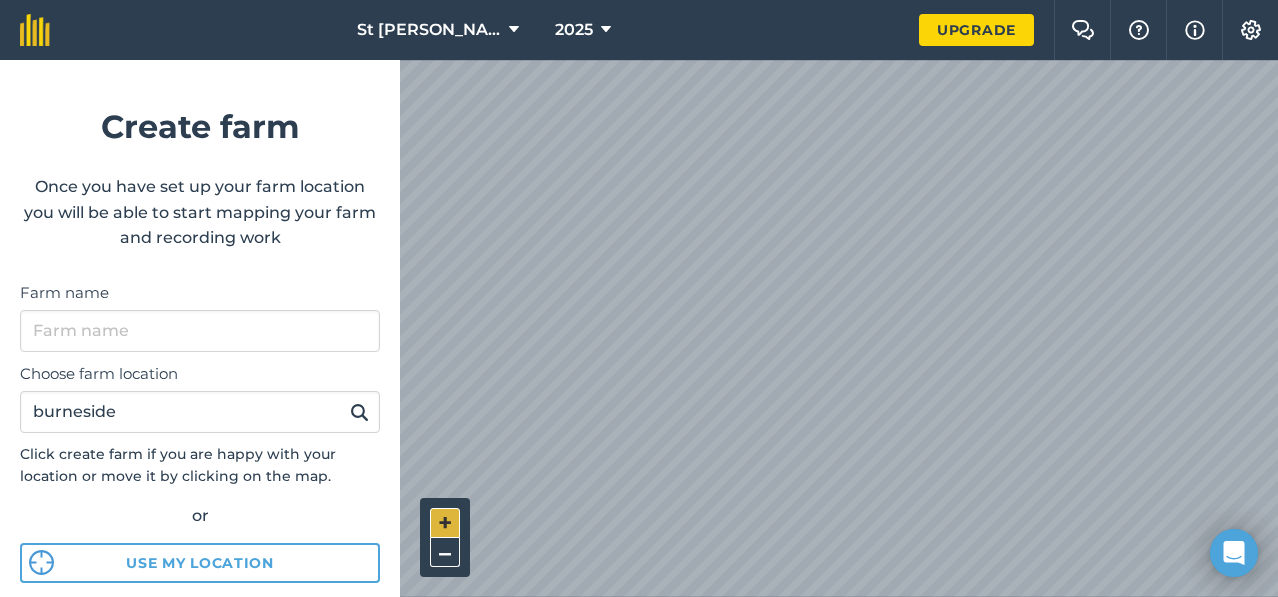 click on "+" at bounding box center (445, 523) 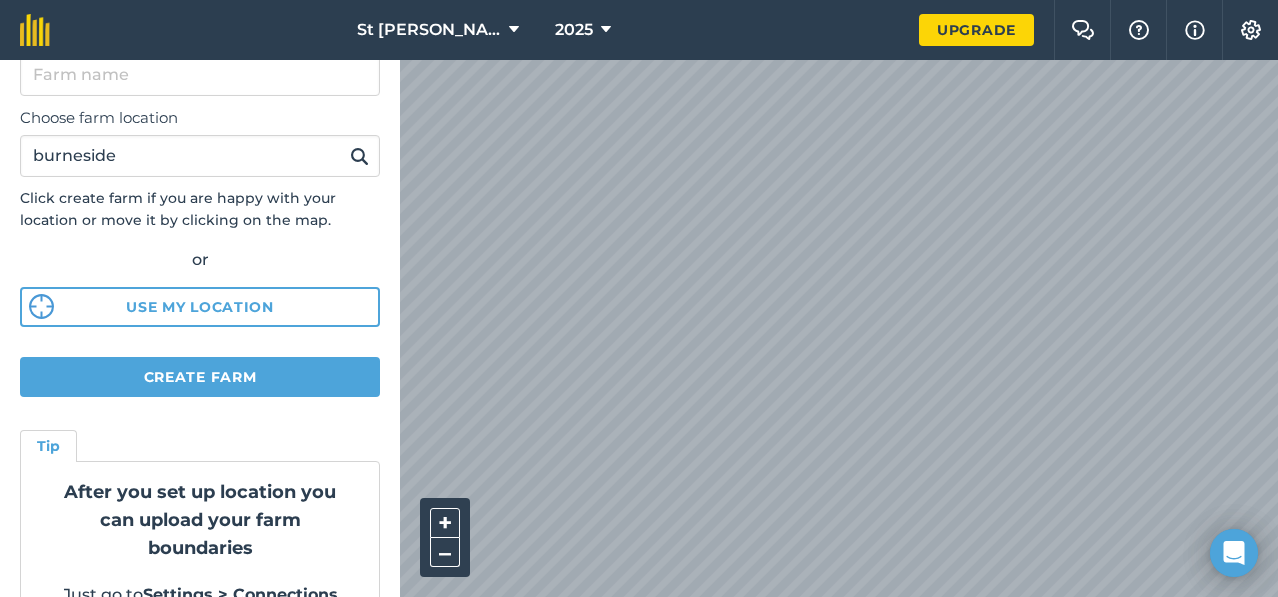 scroll, scrollTop: 258, scrollLeft: 0, axis: vertical 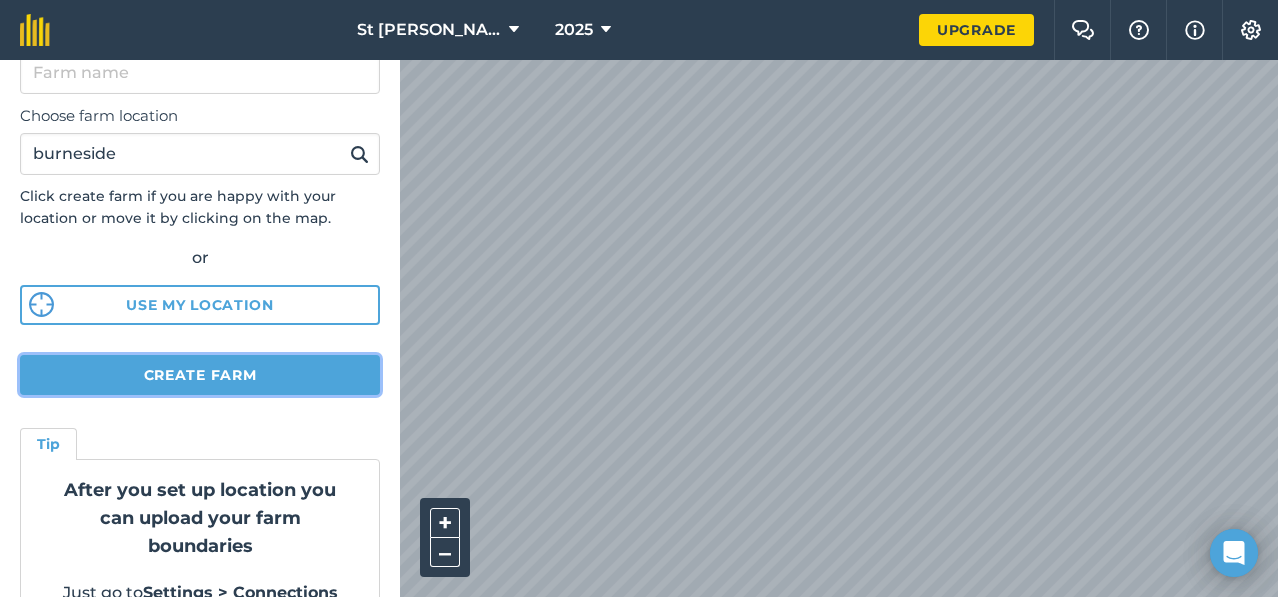 click on "Create farm" at bounding box center (200, 375) 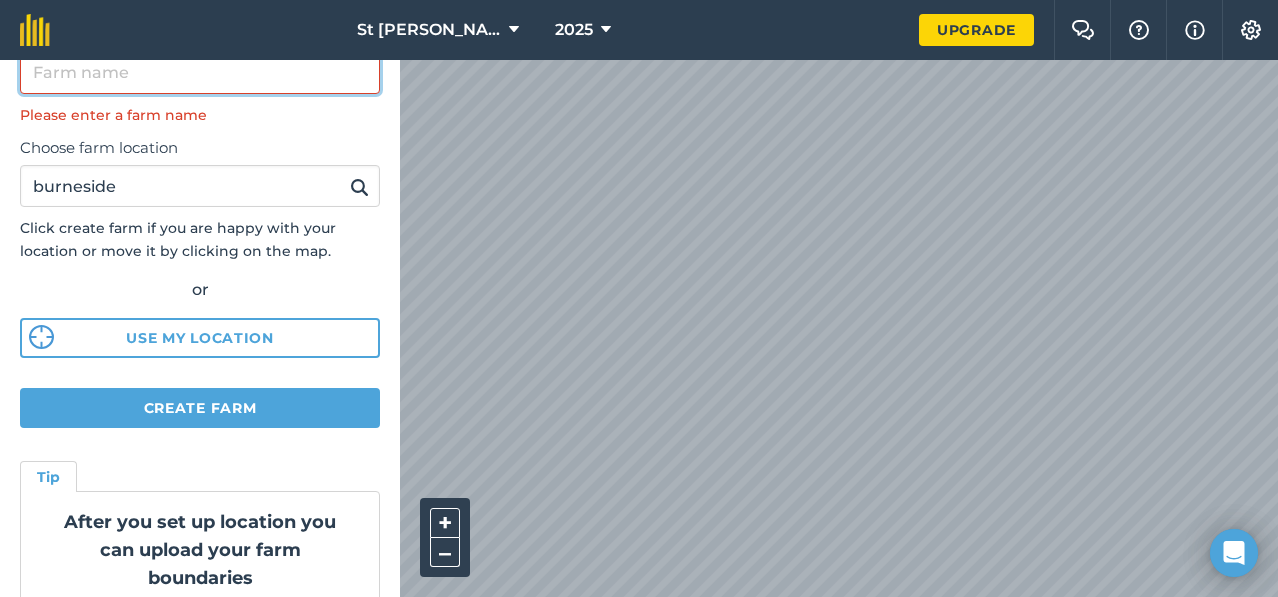 click on "Farm name" at bounding box center (200, 73) 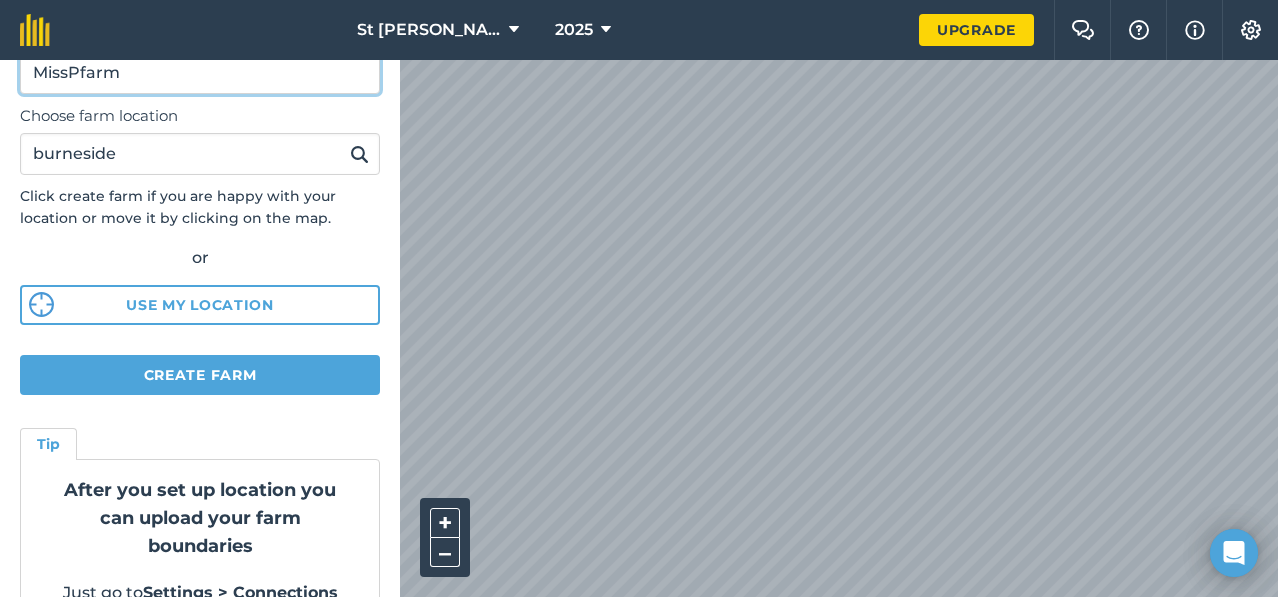 type on "MissPfarm" 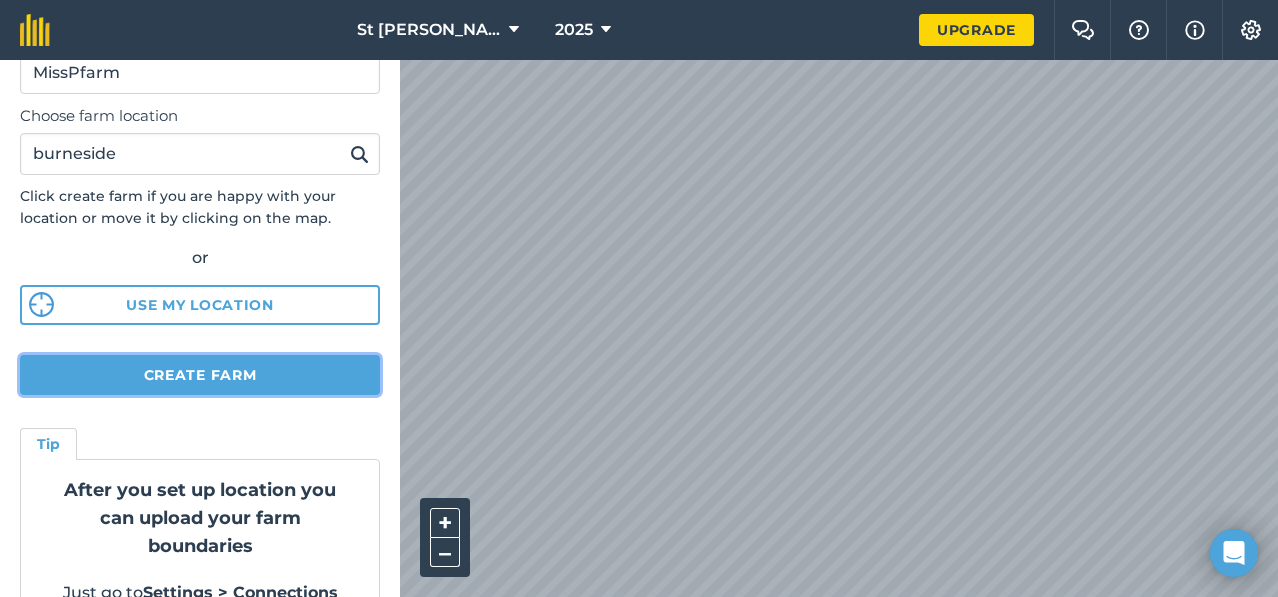 click on "Create farm" at bounding box center (200, 375) 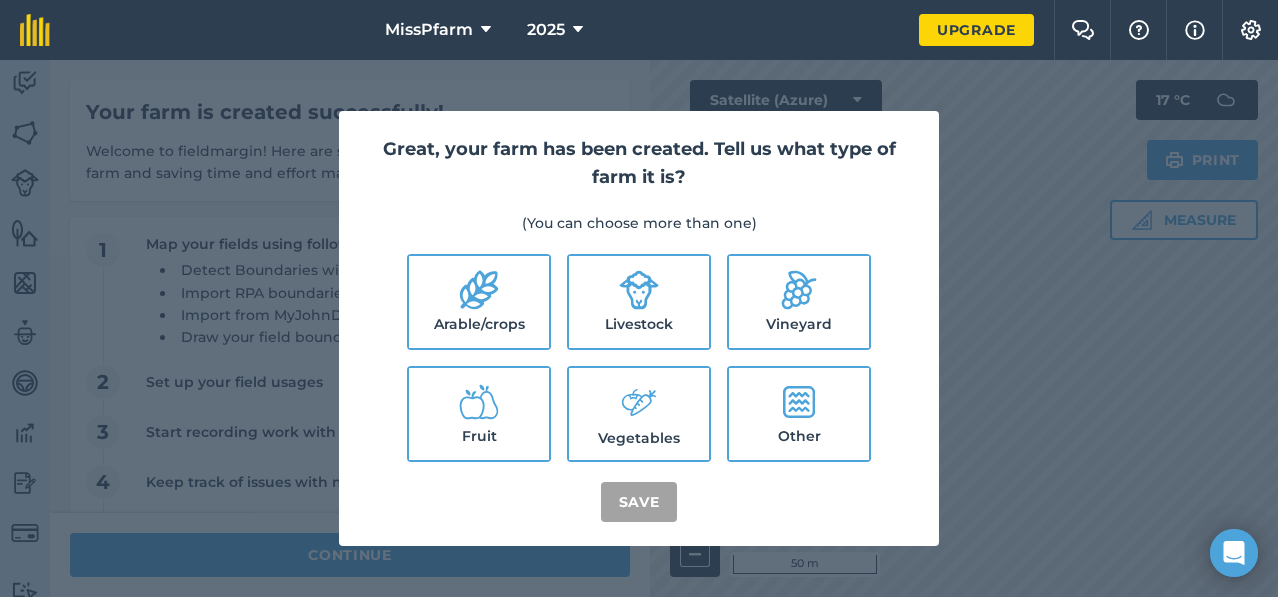 click 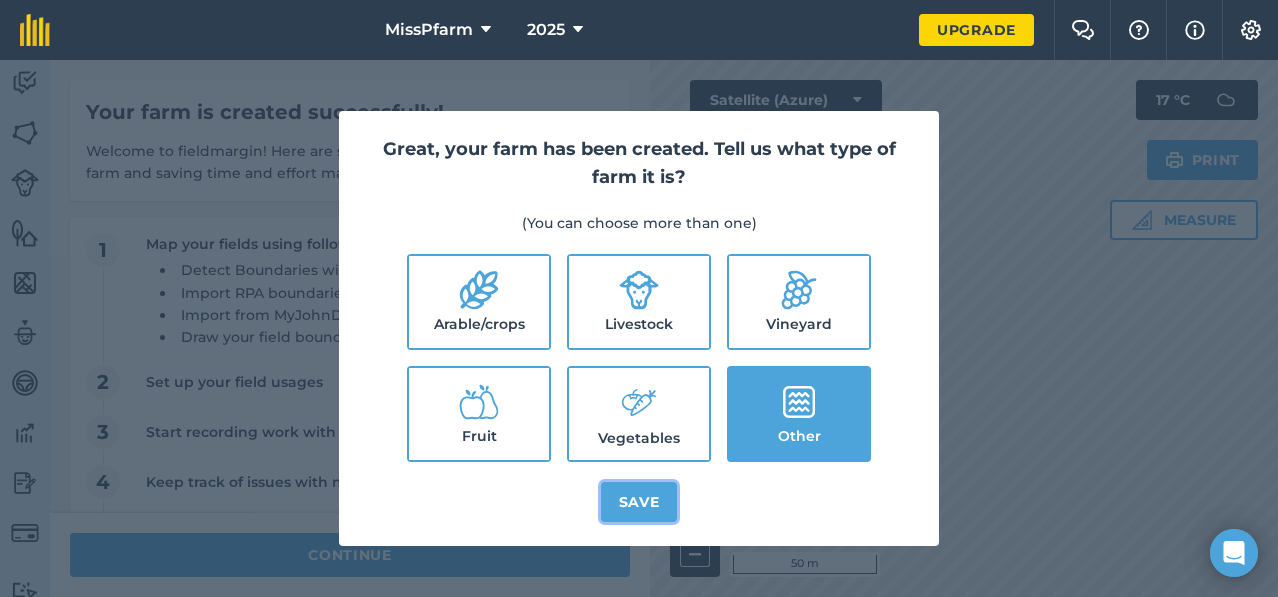 click on "Save" at bounding box center (639, 502) 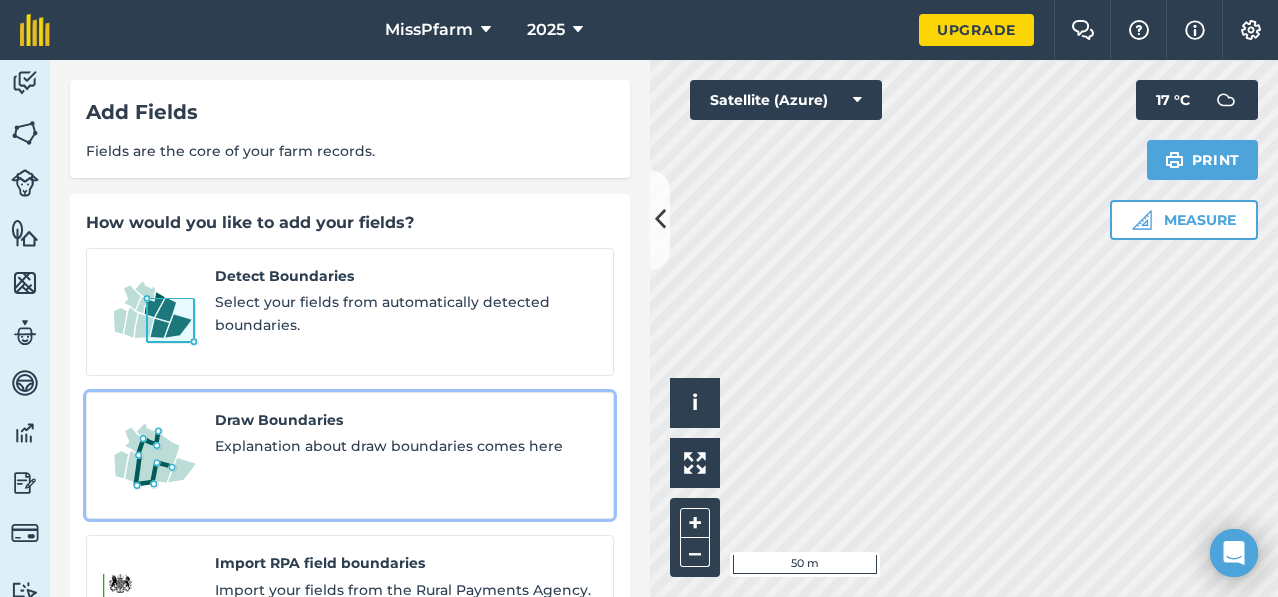 click on "Draw Boundaries" at bounding box center [406, 420] 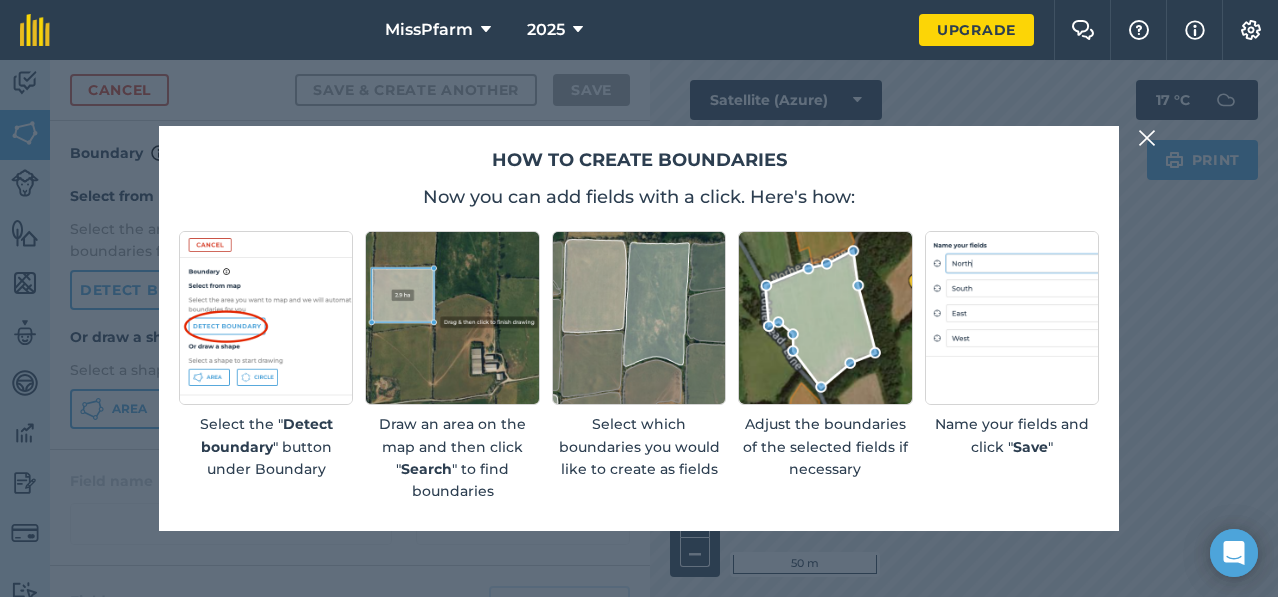 click at bounding box center [1147, 138] 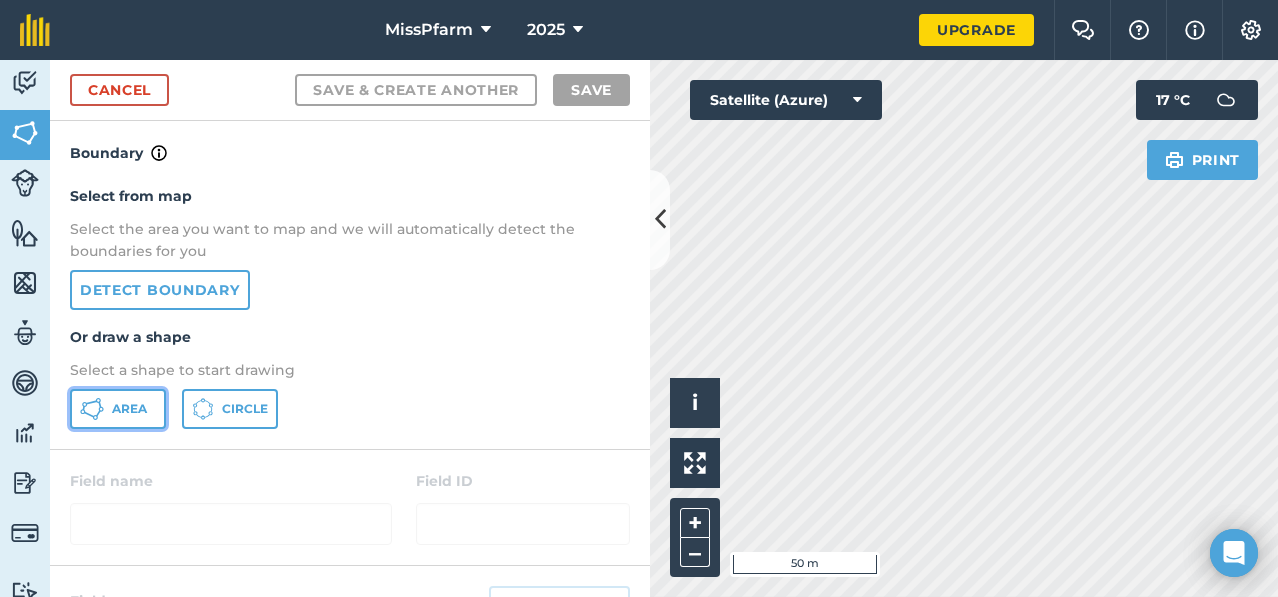 click on "Area" at bounding box center [129, 409] 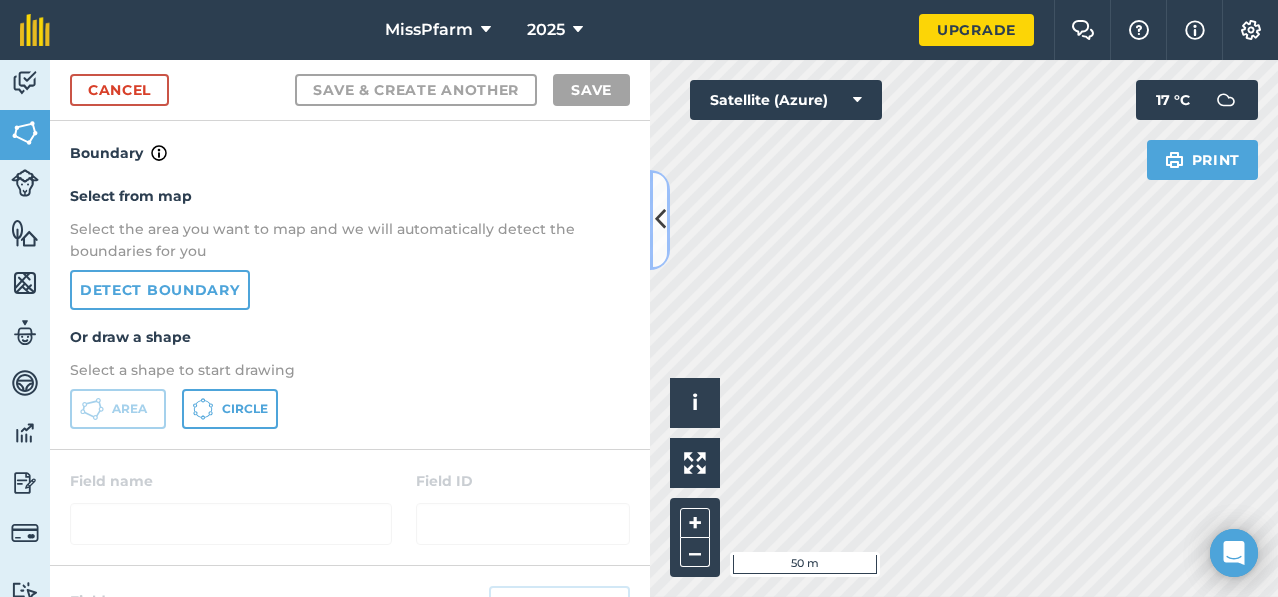 click at bounding box center (660, 219) 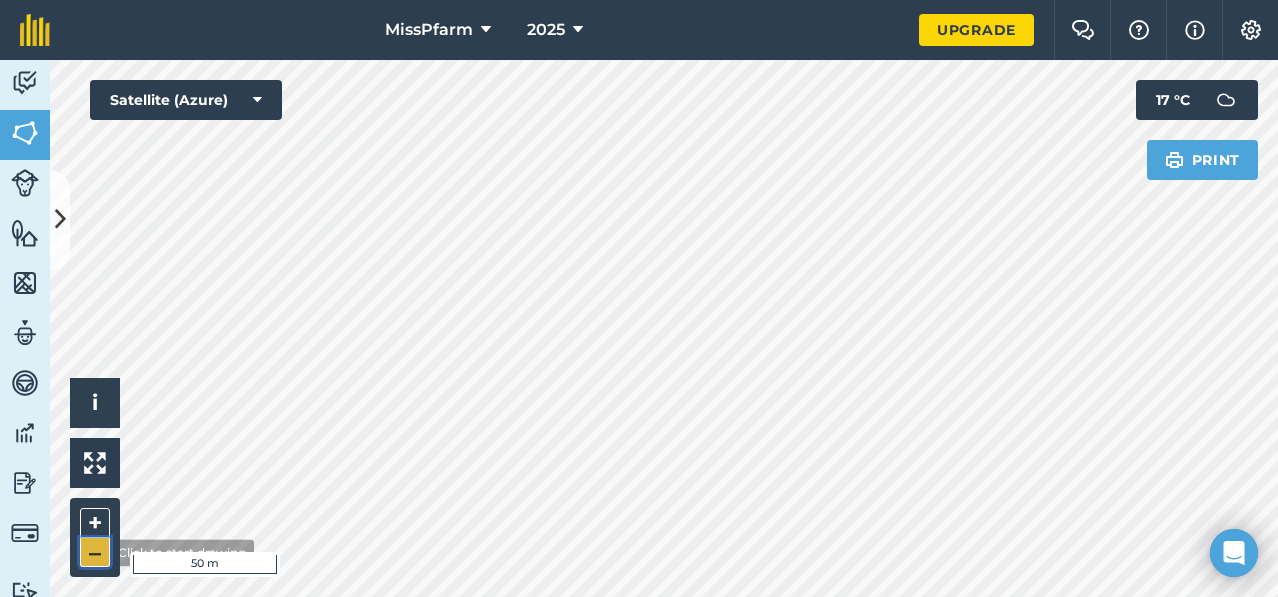 click on "–" at bounding box center [95, 552] 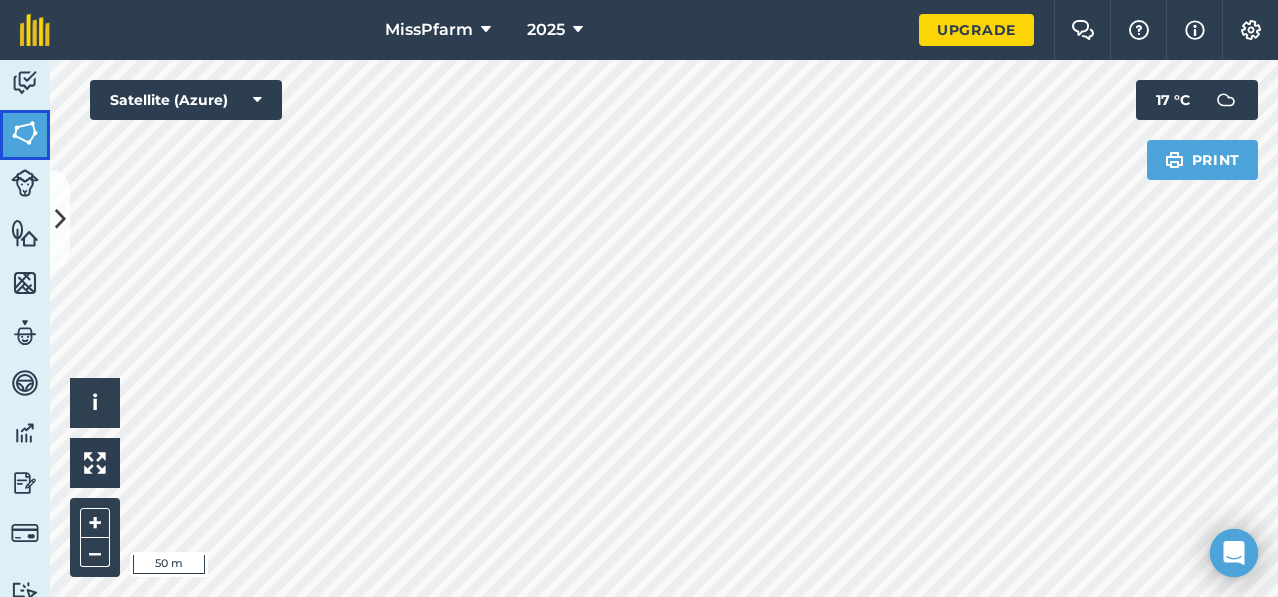 click at bounding box center (25, 133) 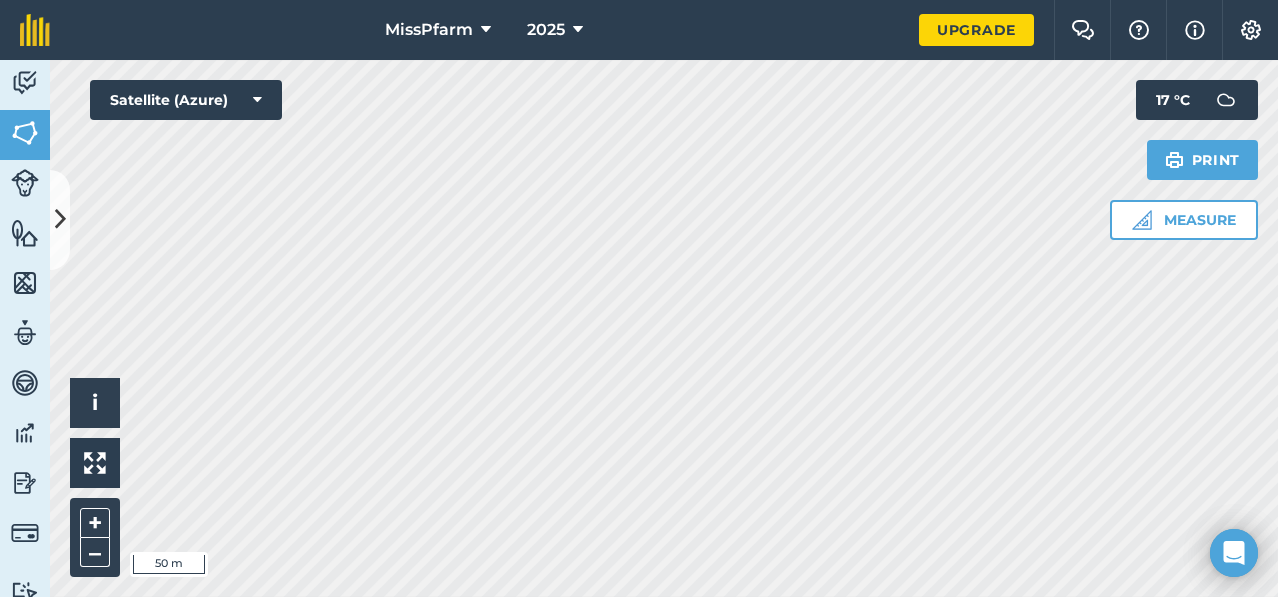 click on "MissPfarm 2025 Upgrade Farm Chat Help Info Settings Map printing is not available on our free plan Please upgrade to our Essentials, Plus or Pro plan to access this feature. Activity Fields Livestock Features Maps Team Vehicles Data Reporting Billing Tutorials Tutorials Fields   Add   Set usage Visibility: On Add fields to your farm Fields are the core of your farm records. Click  +ADD  to create a  Field . You can also  import  fields from: Your computer John Deere Operations Center Natural England RPA Start importing No matching fields found Click to start drawing i © 2025 TomTom, Microsoft 50 m + – Satellite (Azure) Measure Print 17   ° C" at bounding box center [639, 298] 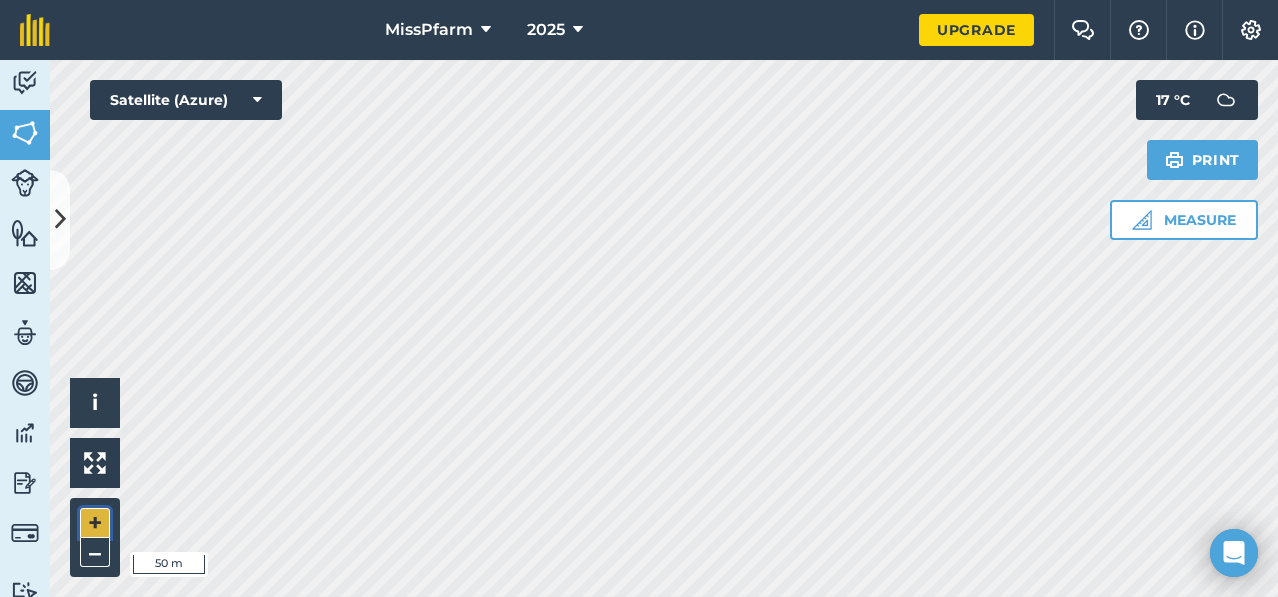 click on "+" at bounding box center [95, 523] 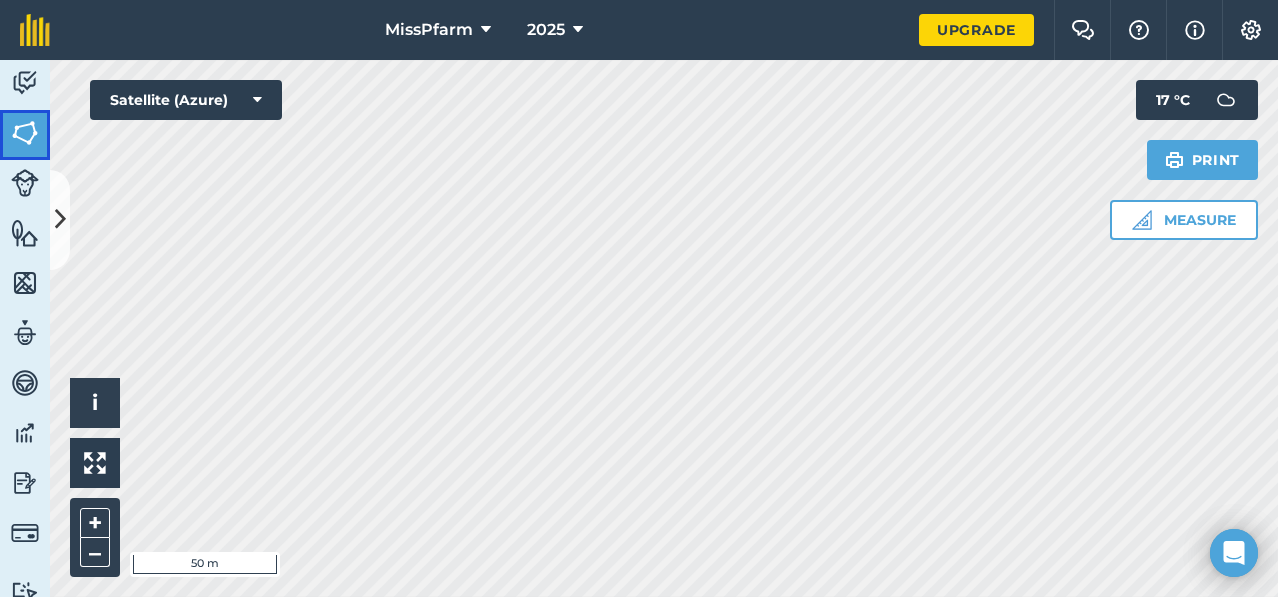 click at bounding box center (25, 133) 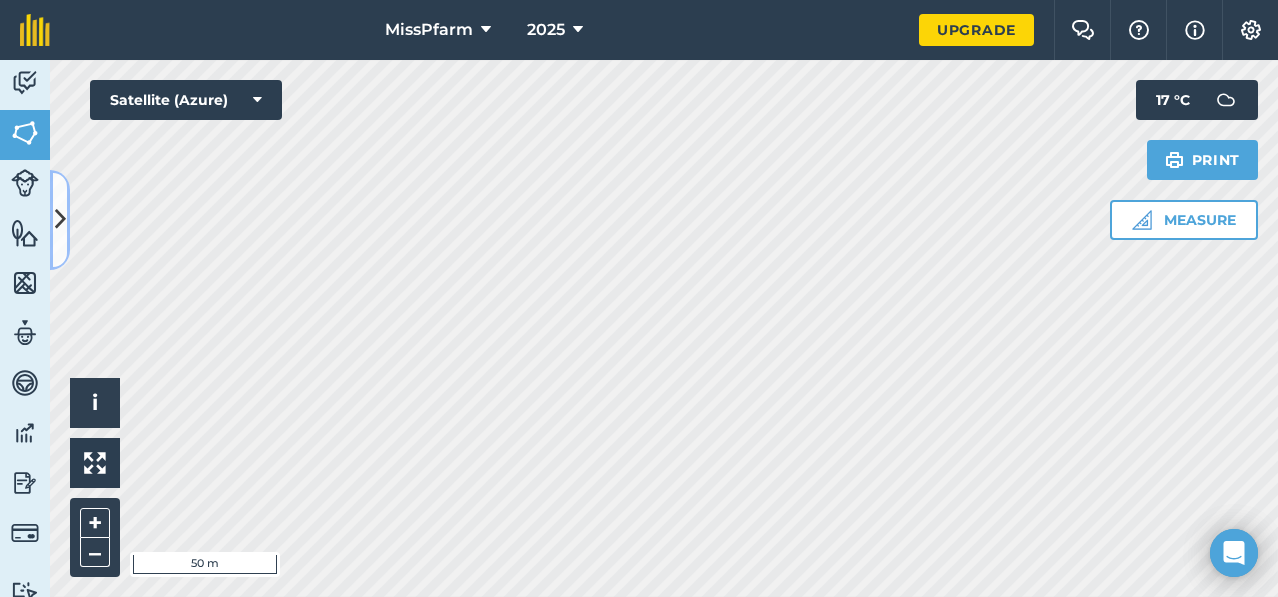 click at bounding box center (60, 219) 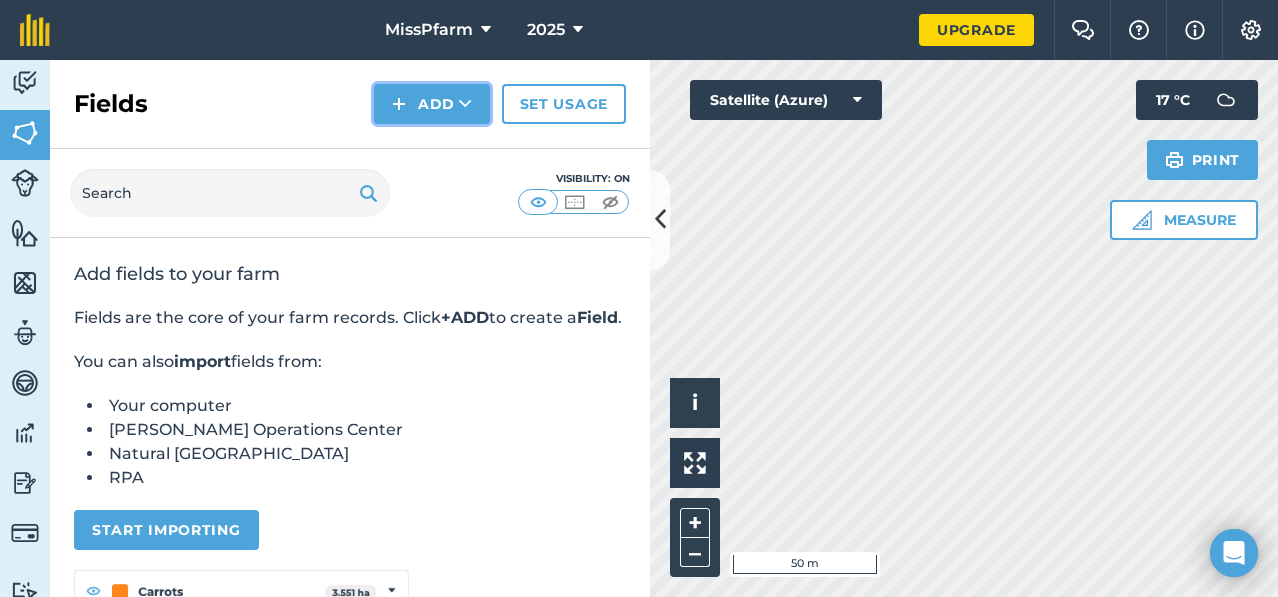click on "Add" at bounding box center [432, 104] 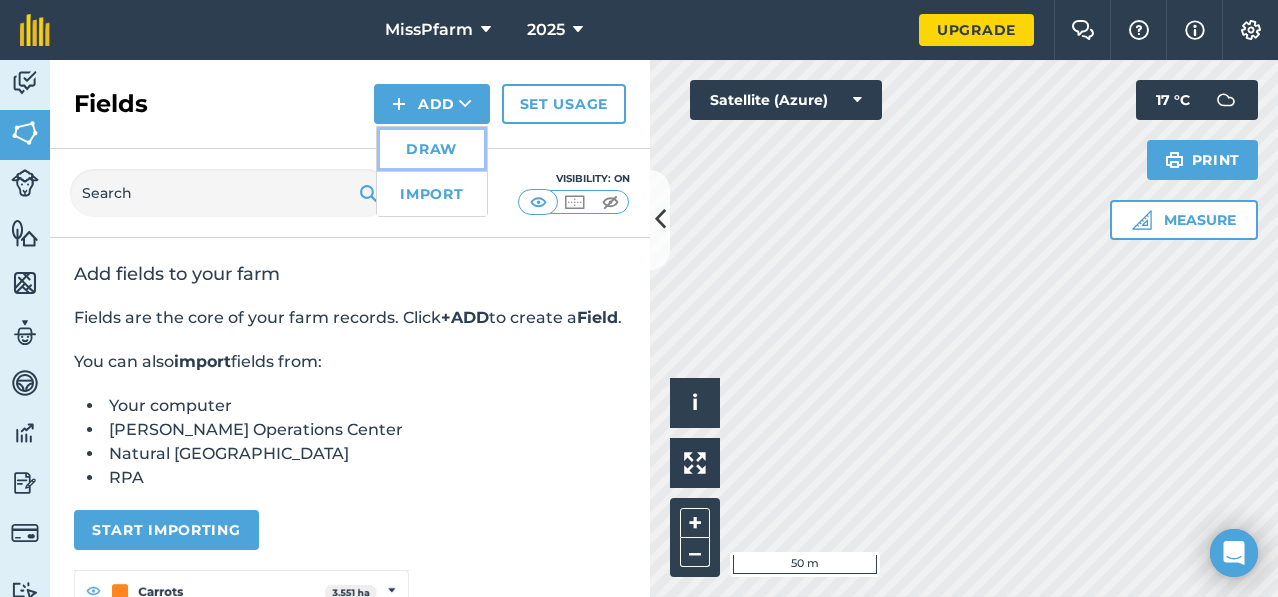 click on "Draw" at bounding box center [432, 149] 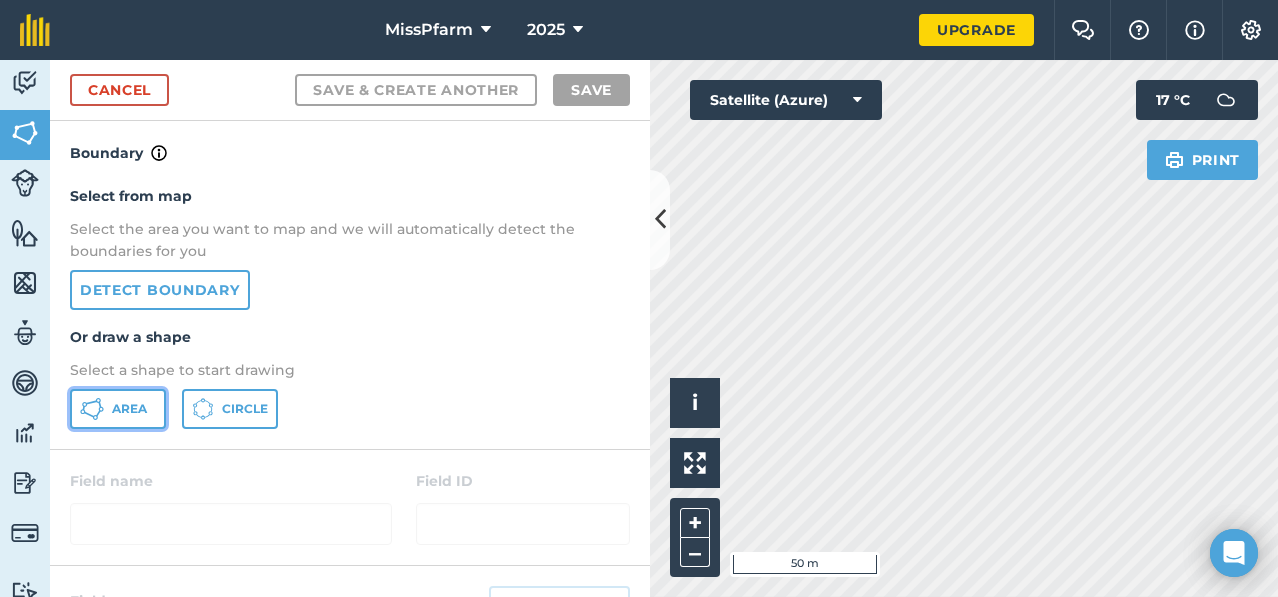 click on "Area" at bounding box center (118, 409) 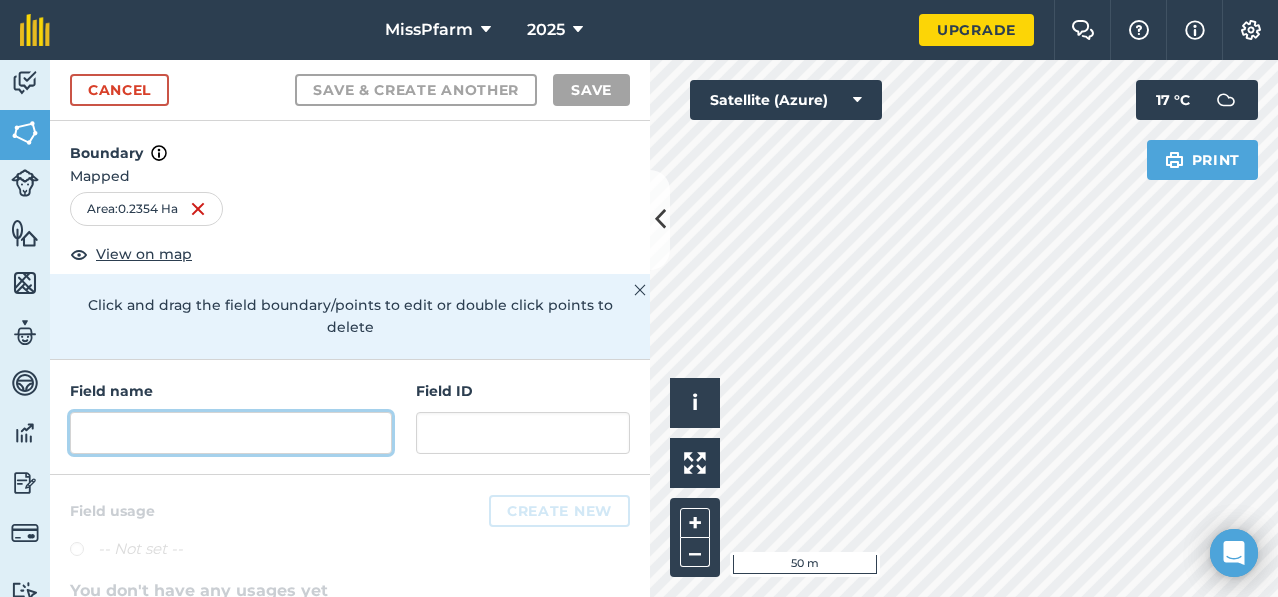 click at bounding box center [231, 433] 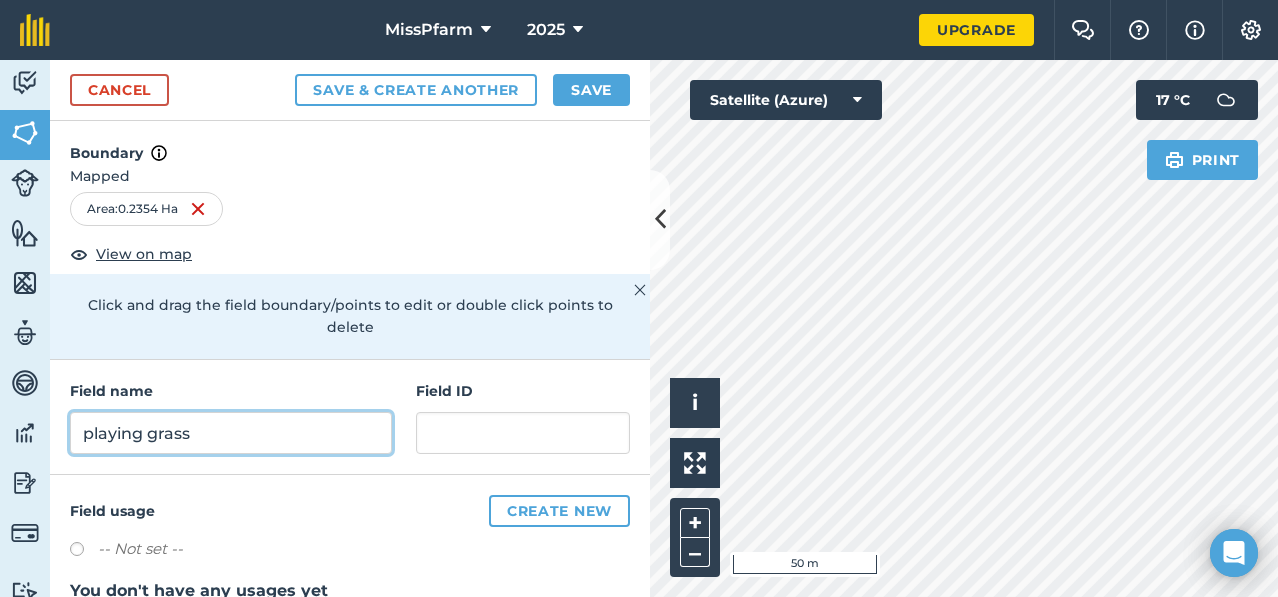 type on "playing grass" 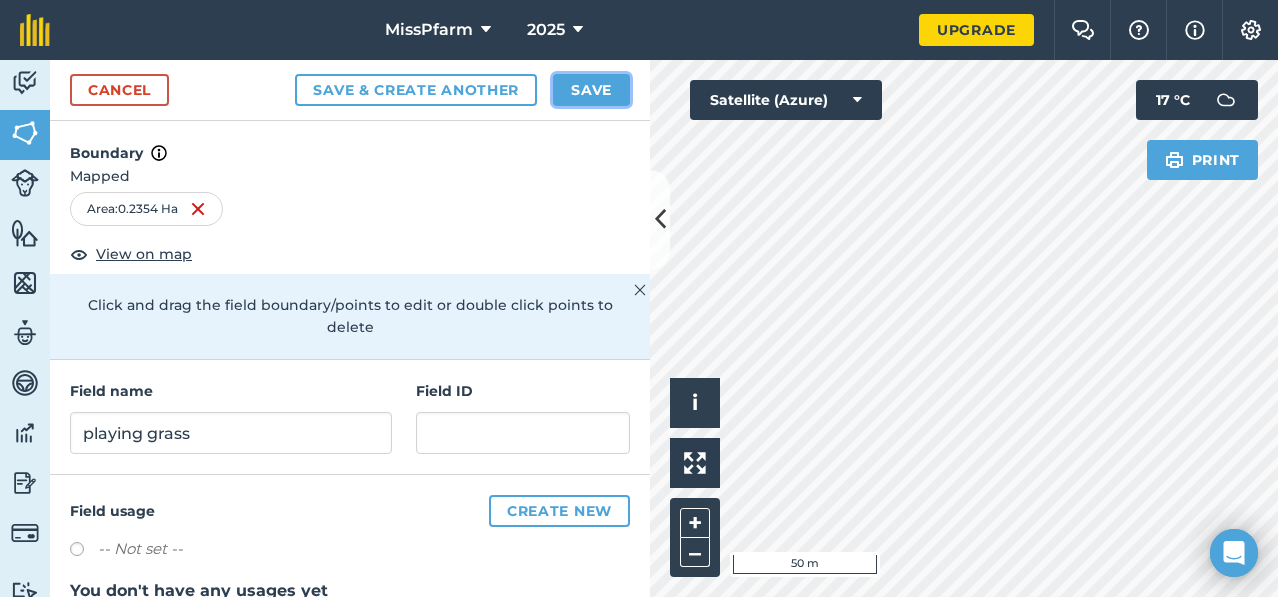 click on "Save" at bounding box center (591, 90) 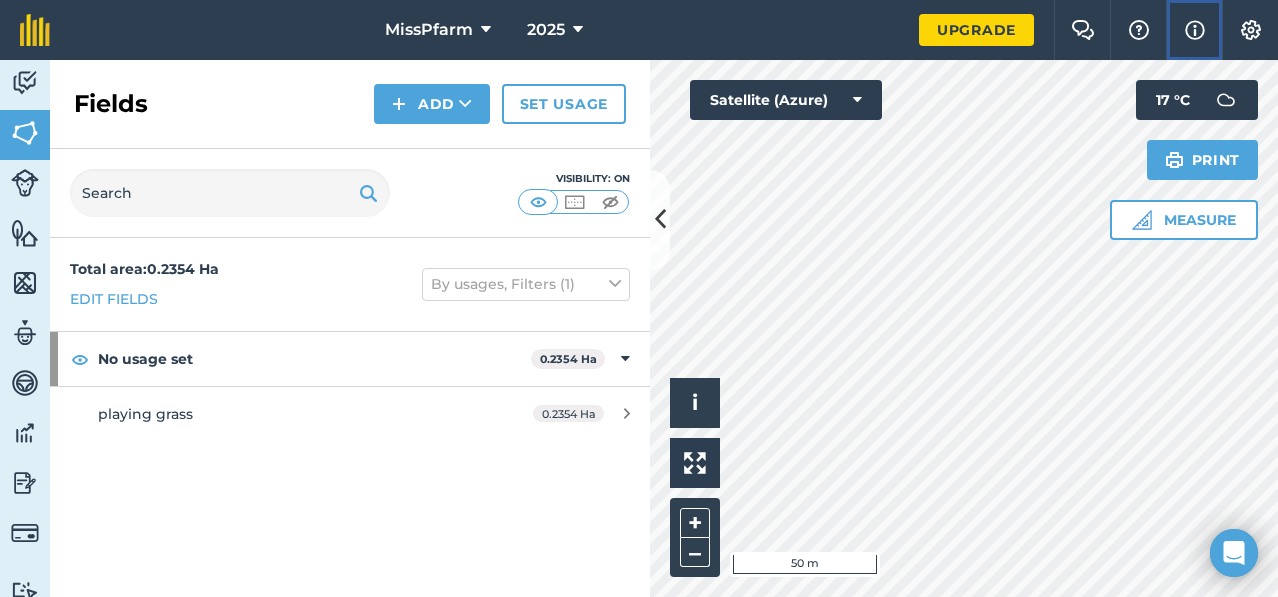 click at bounding box center [1195, 30] 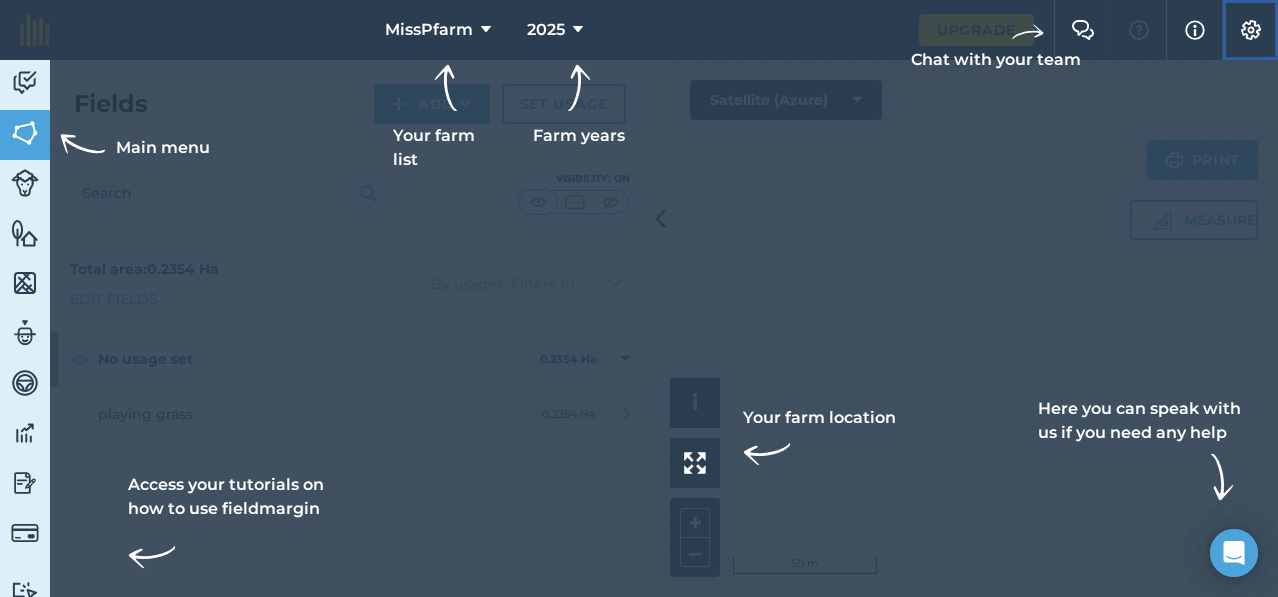 click at bounding box center (1251, 30) 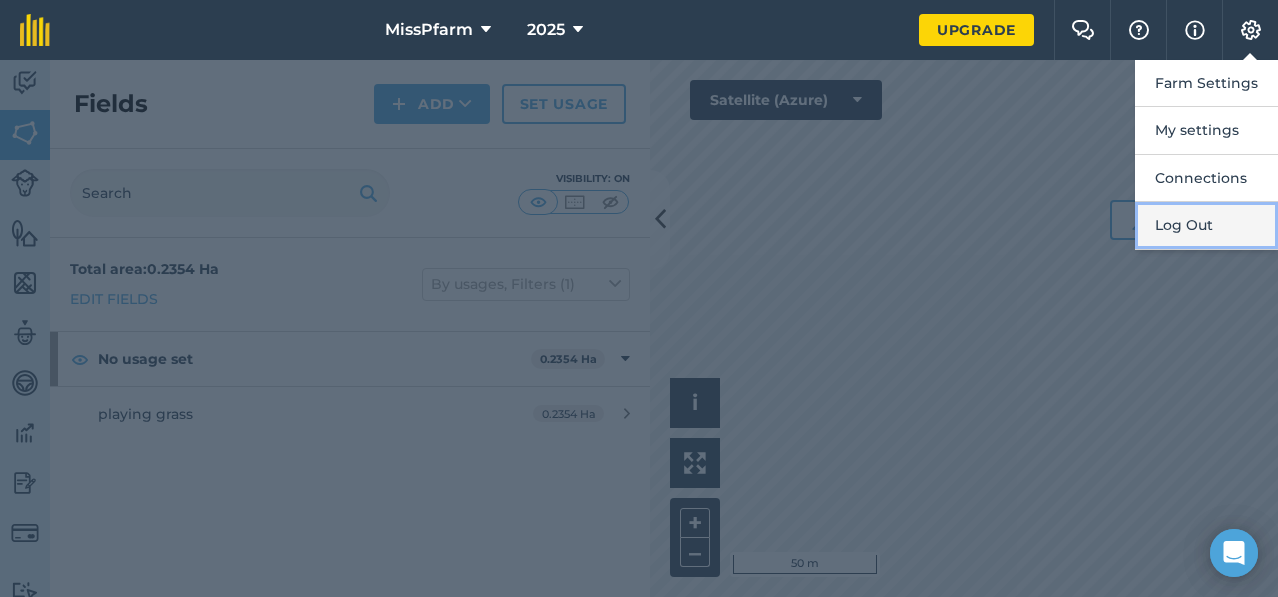 click on "Log Out" at bounding box center [1206, 225] 